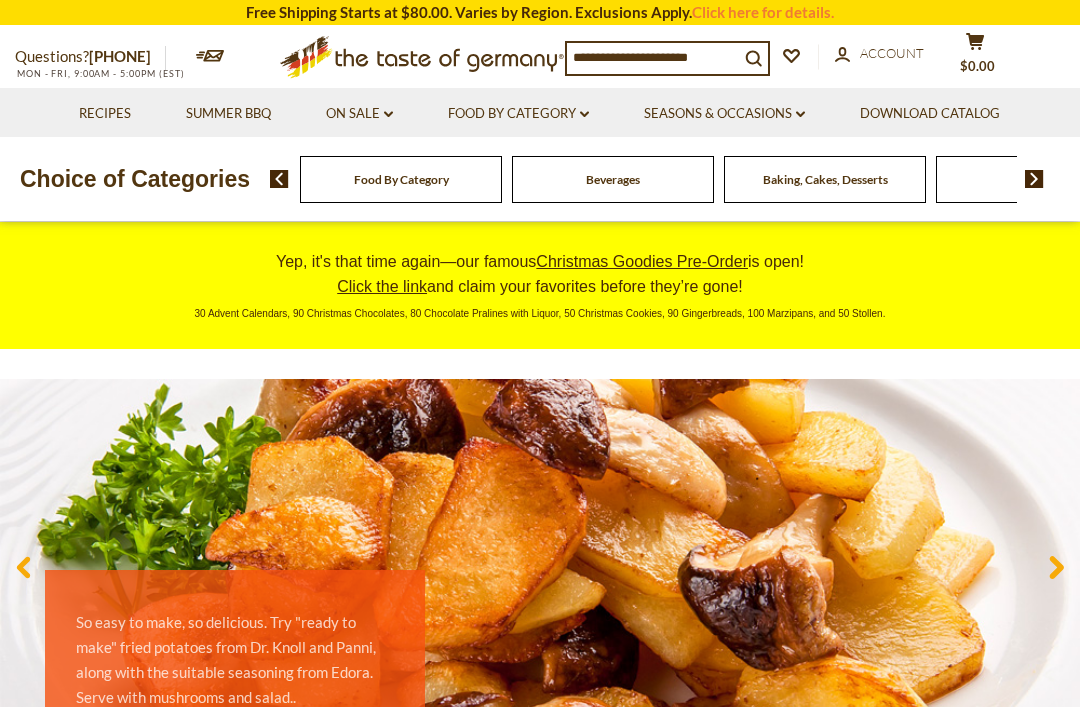 scroll, scrollTop: 0, scrollLeft: 0, axis: both 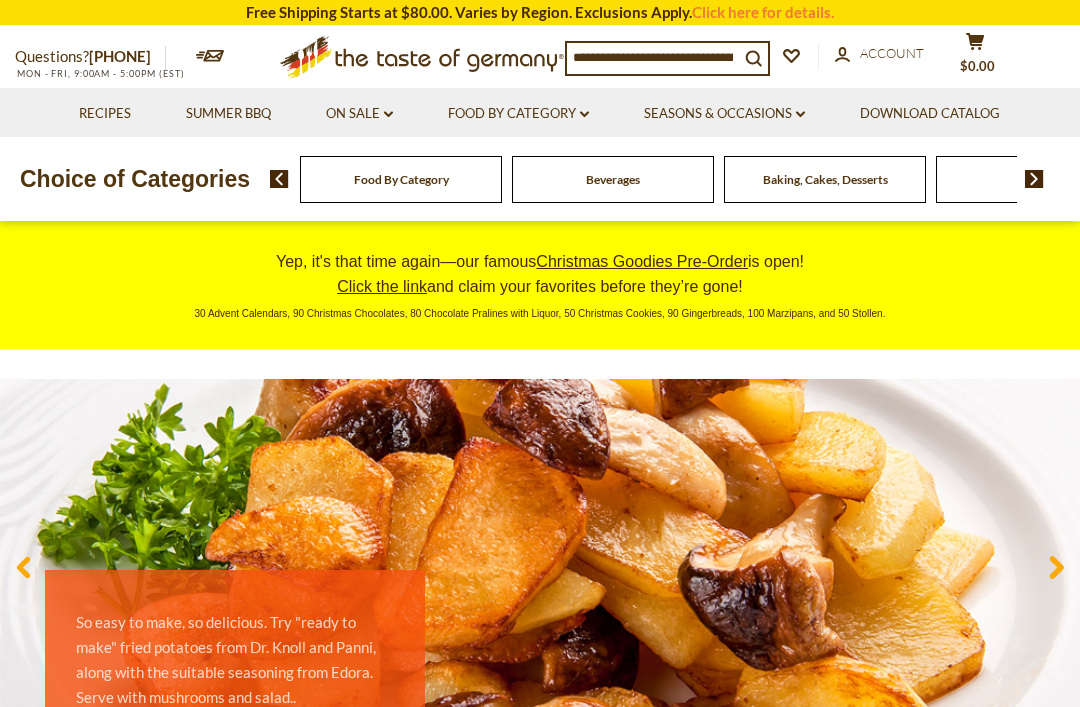 click at bounding box center (653, 57) 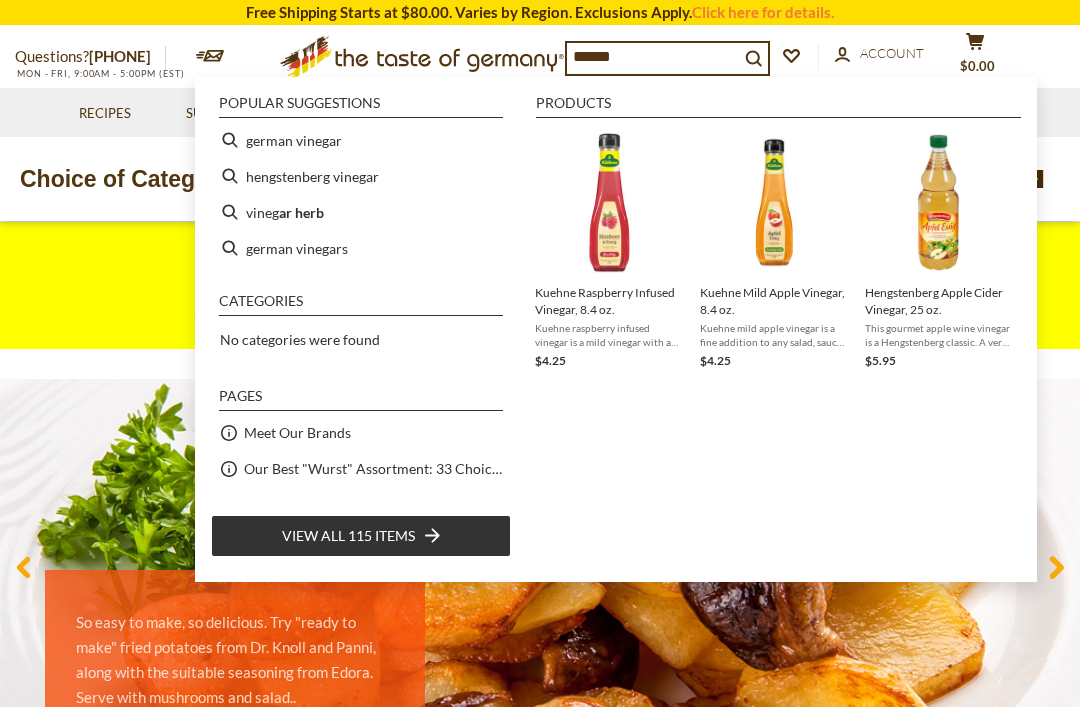 type on "*******" 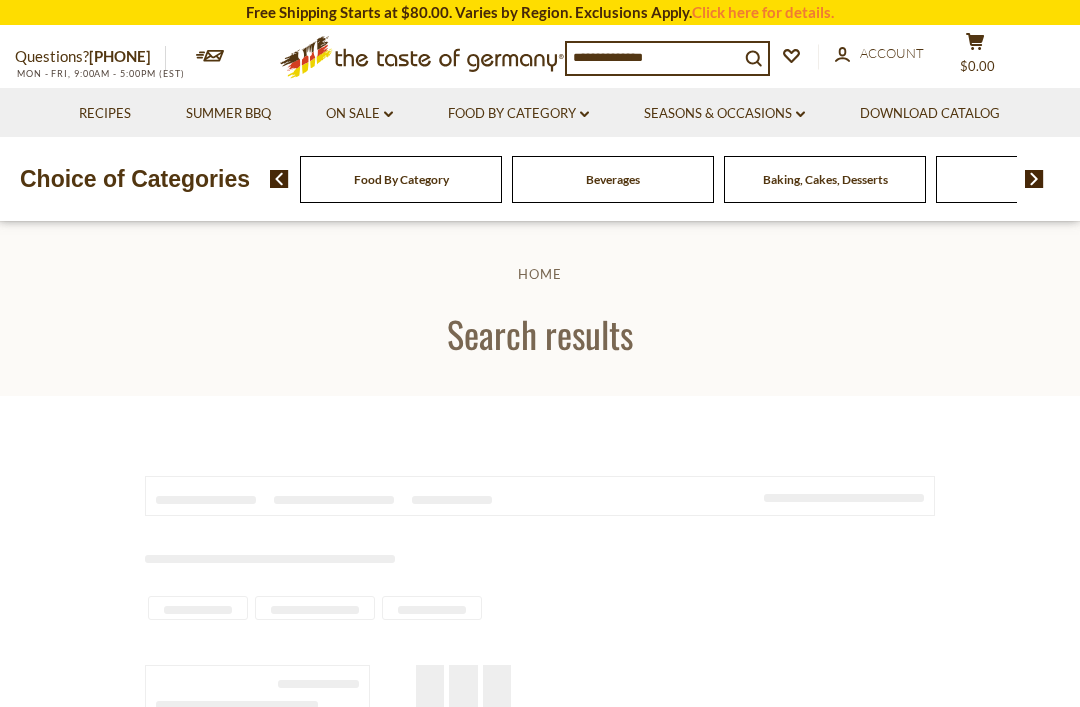 type on "*******" 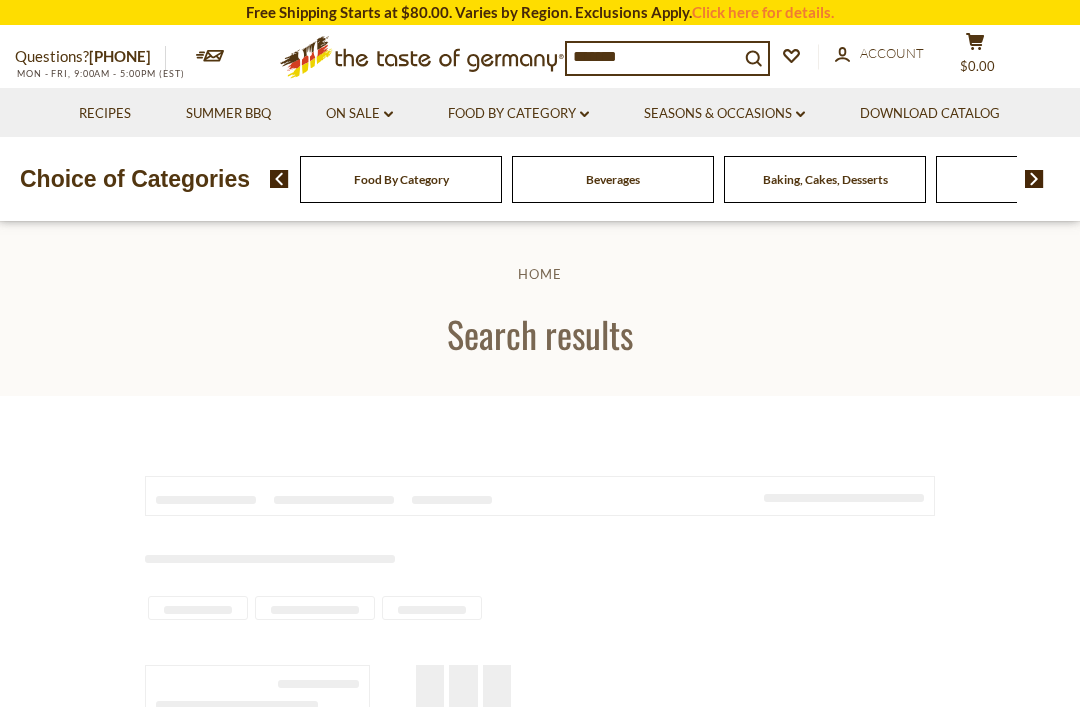 scroll, scrollTop: 0, scrollLeft: 0, axis: both 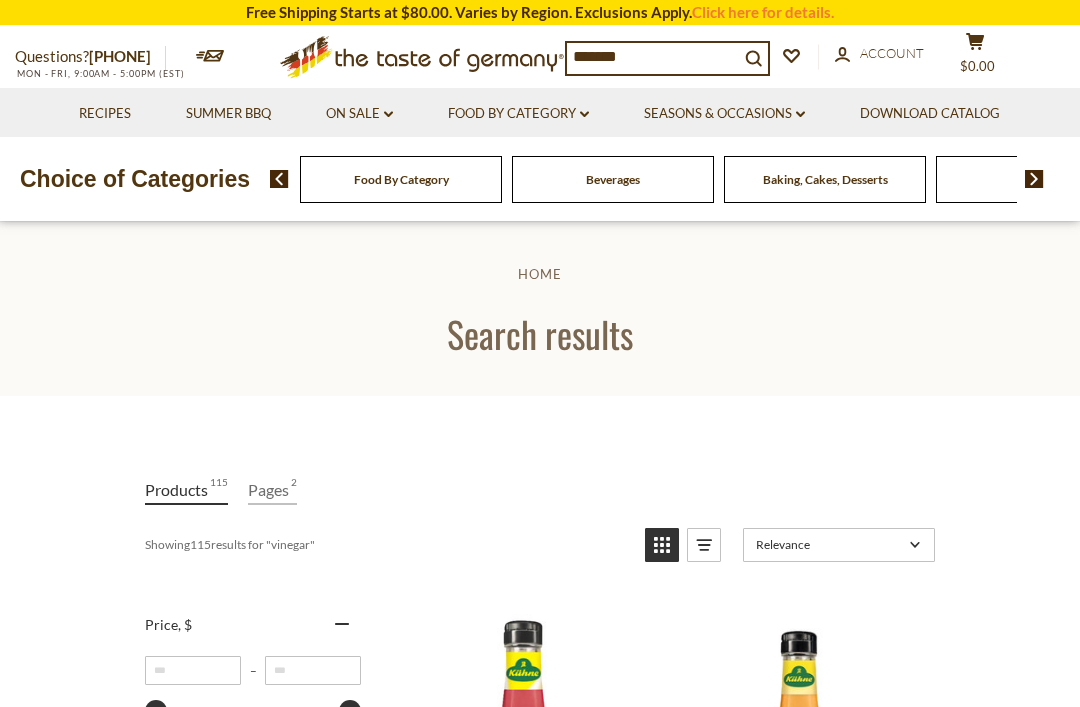 click on "On Sale
dropdown_arrow" at bounding box center [359, 114] 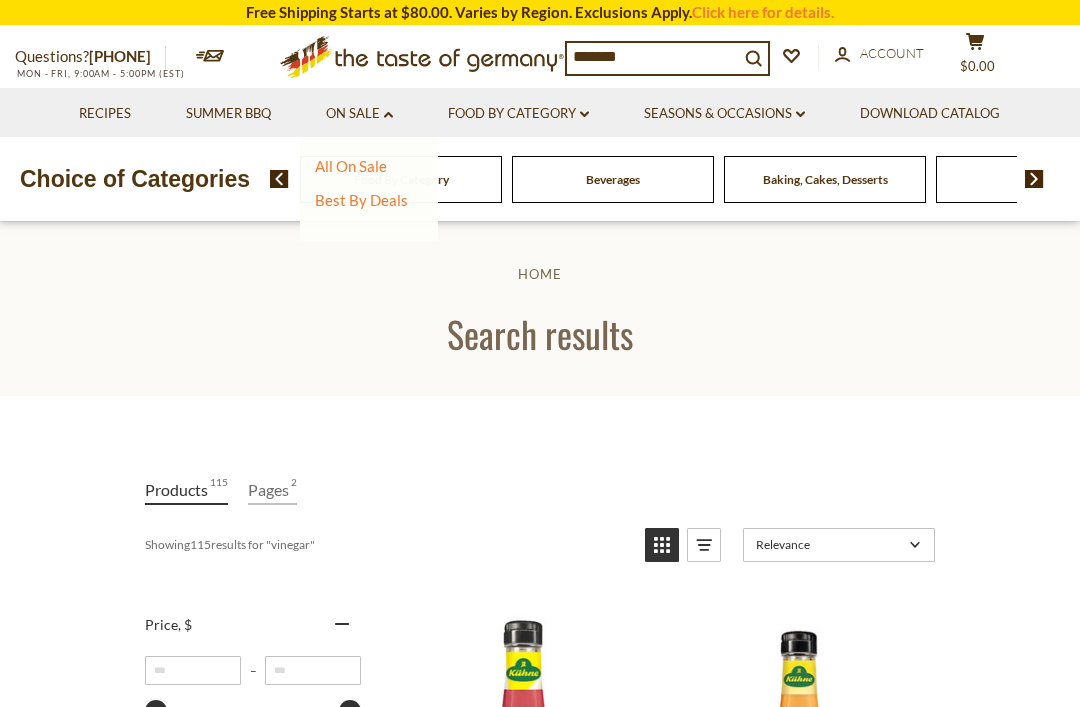 click on "All On Sale" at bounding box center (351, 166) 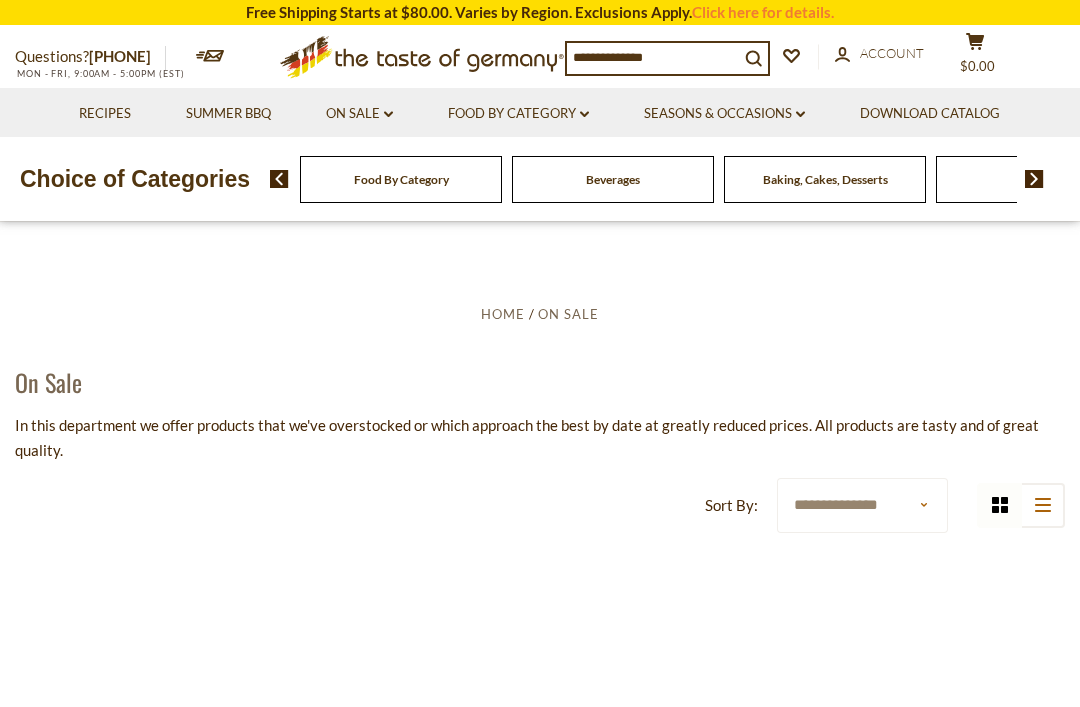scroll, scrollTop: 0, scrollLeft: 0, axis: both 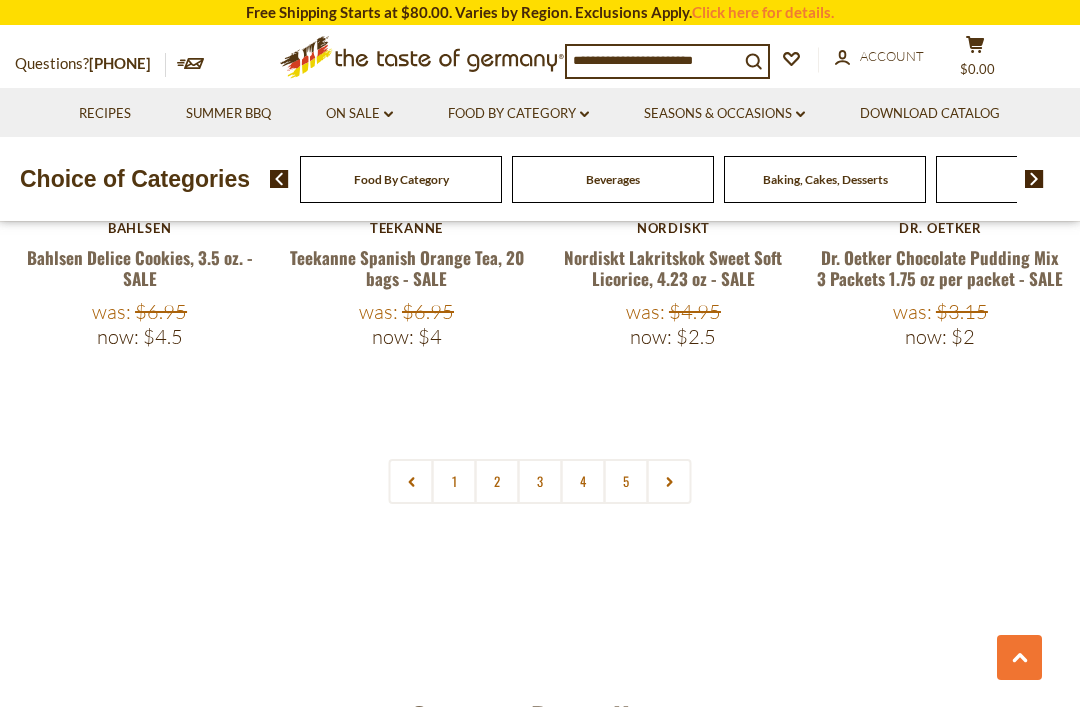 click on "2" at bounding box center (497, 481) 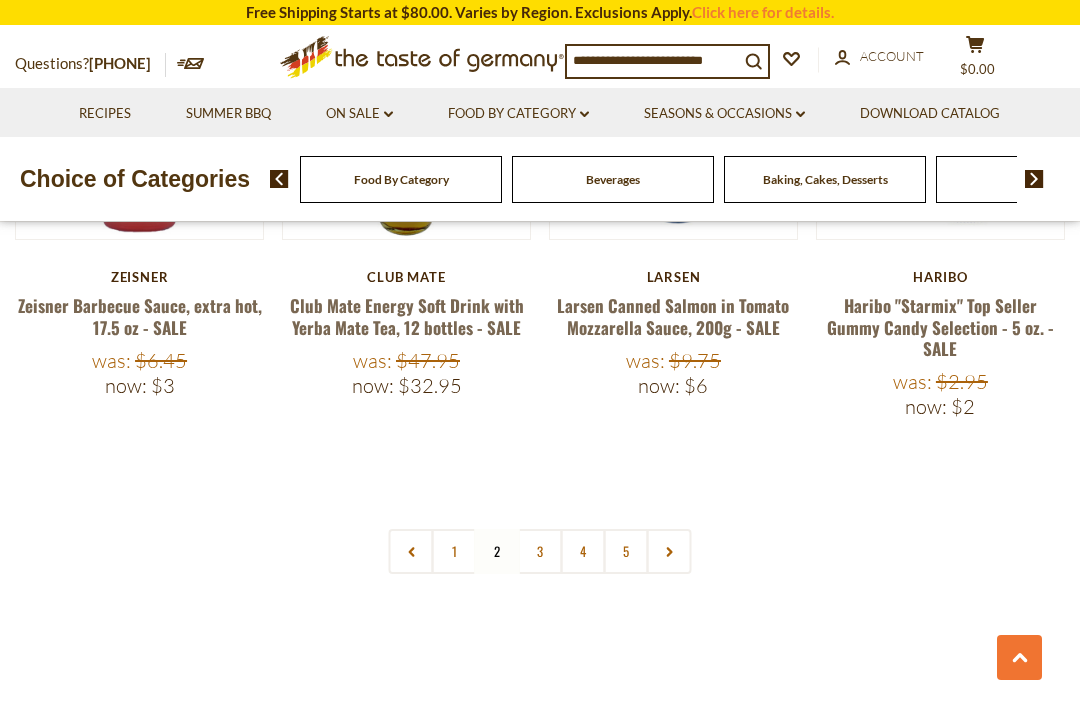scroll, scrollTop: 4498, scrollLeft: 0, axis: vertical 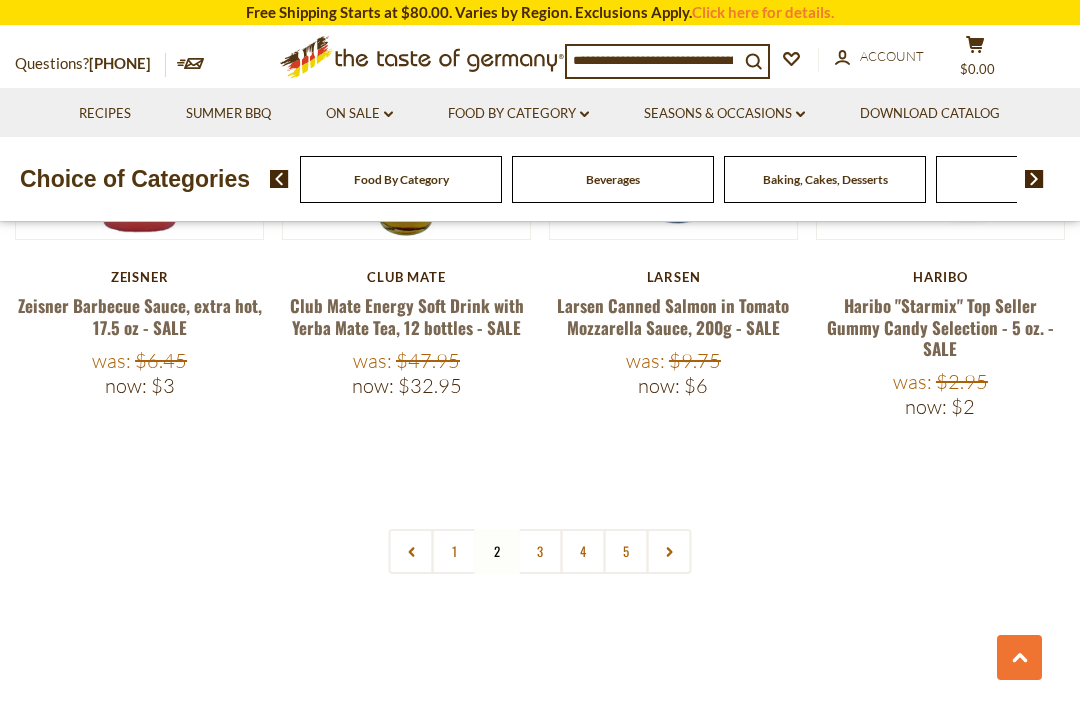 click on "3" at bounding box center [540, 551] 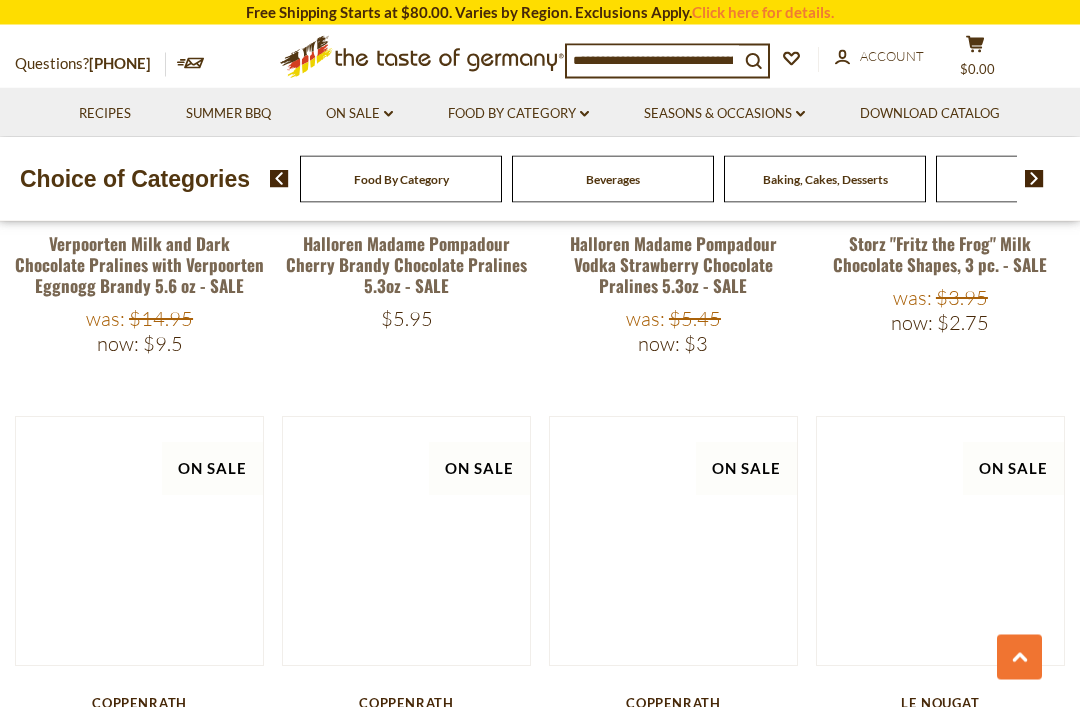 scroll, scrollTop: 3076, scrollLeft: 0, axis: vertical 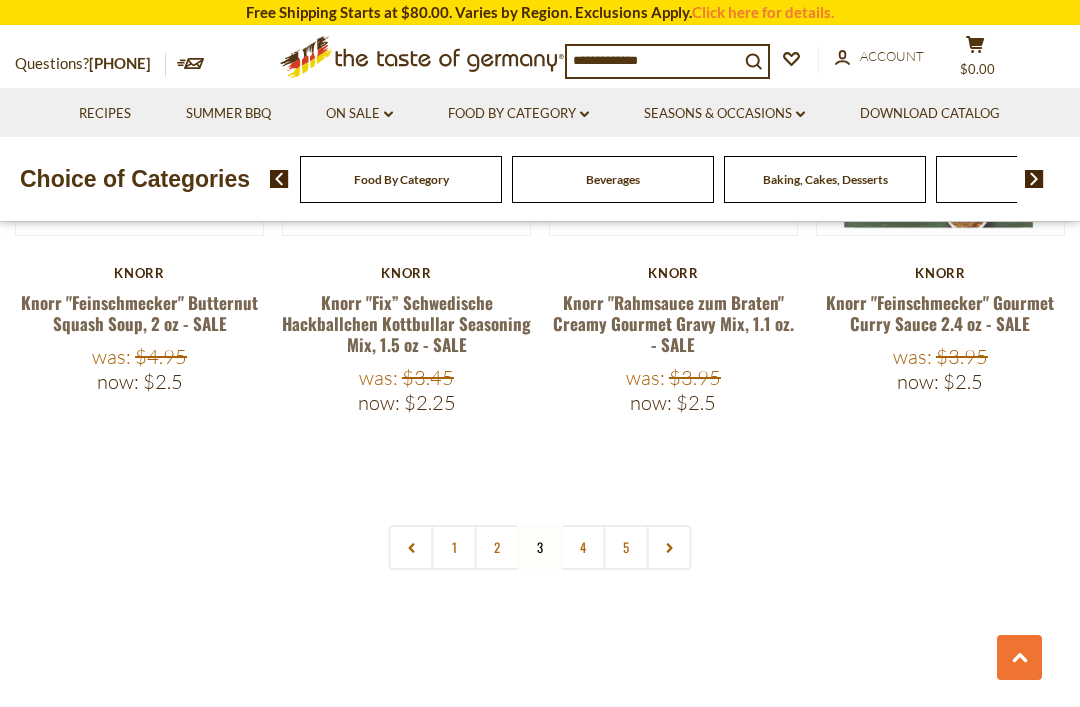 click on "4" at bounding box center [583, 547] 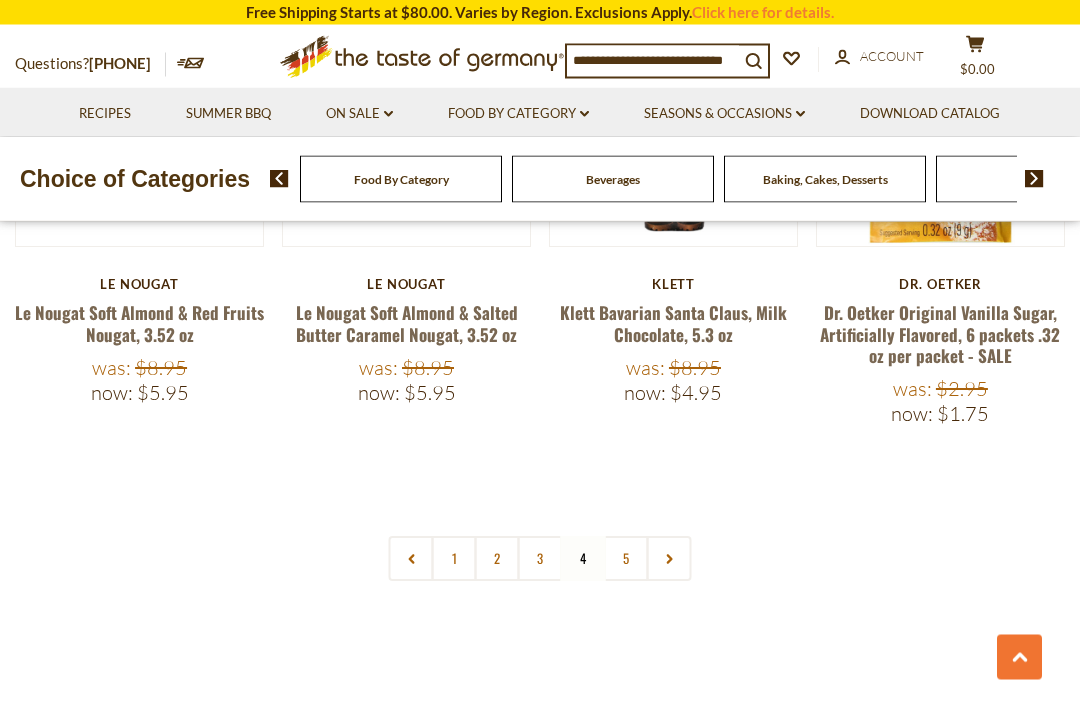 scroll, scrollTop: 4408, scrollLeft: 0, axis: vertical 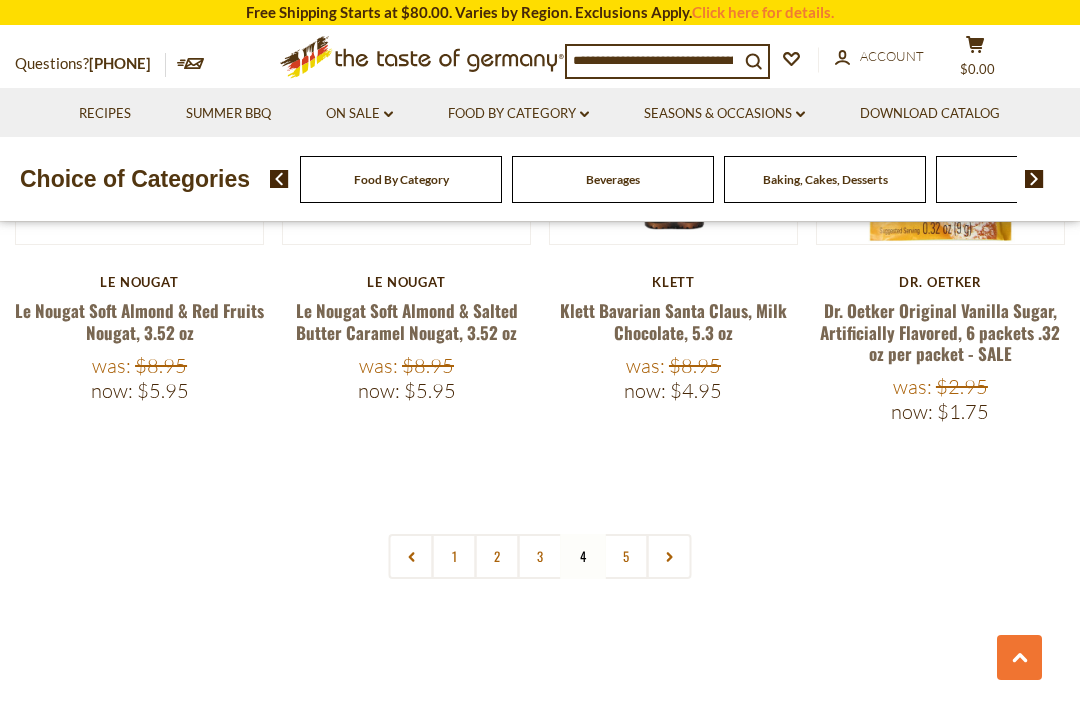 click on "5" at bounding box center [626, 556] 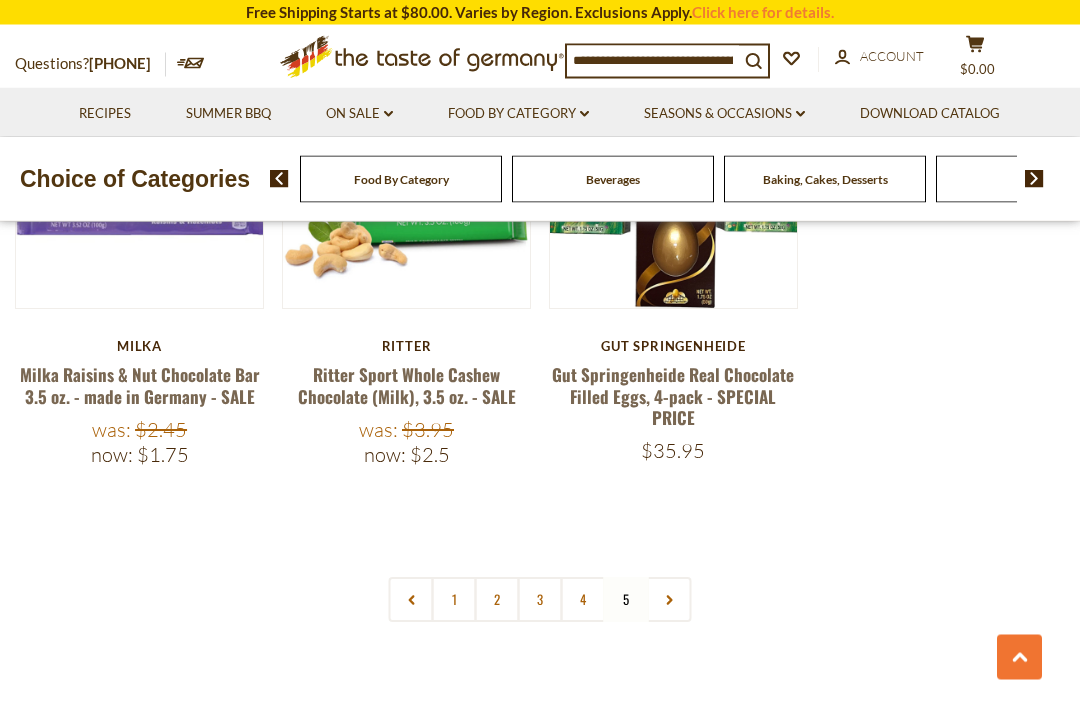 scroll, scrollTop: 2917, scrollLeft: 0, axis: vertical 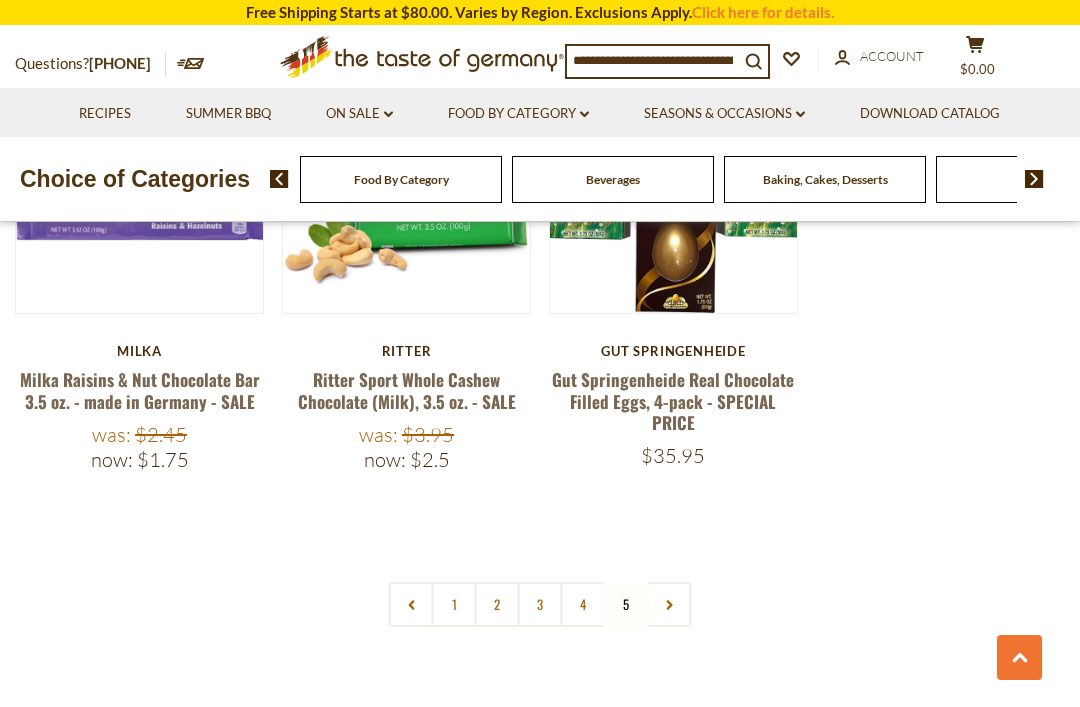 click at bounding box center (669, 604) 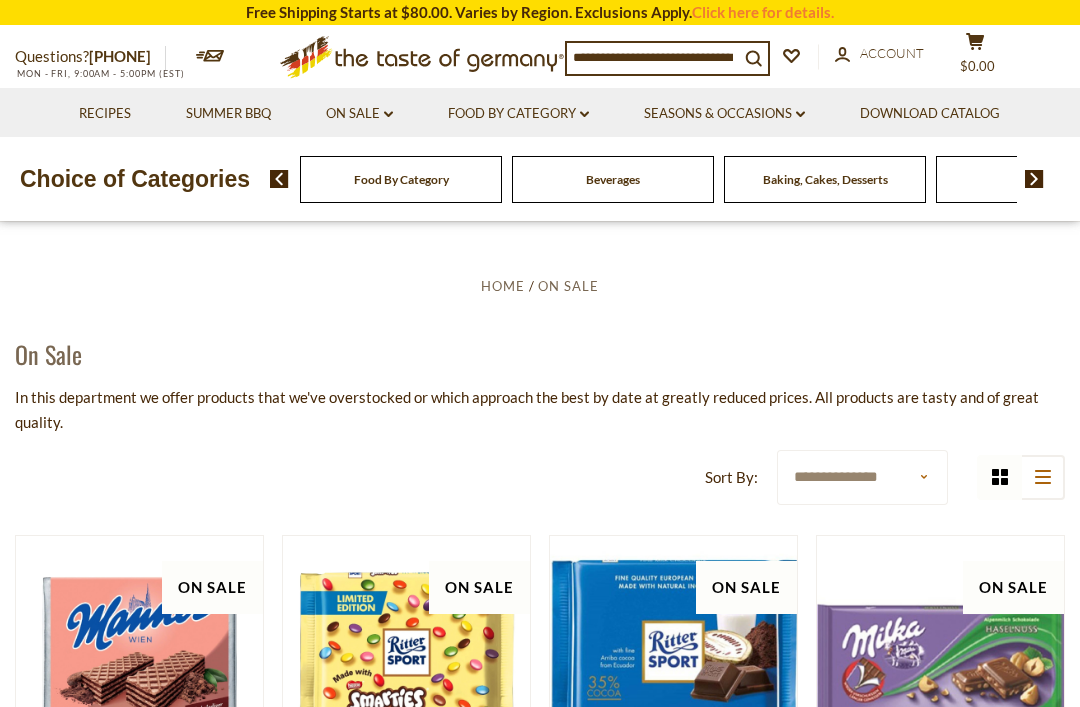 scroll, scrollTop: 0, scrollLeft: 0, axis: both 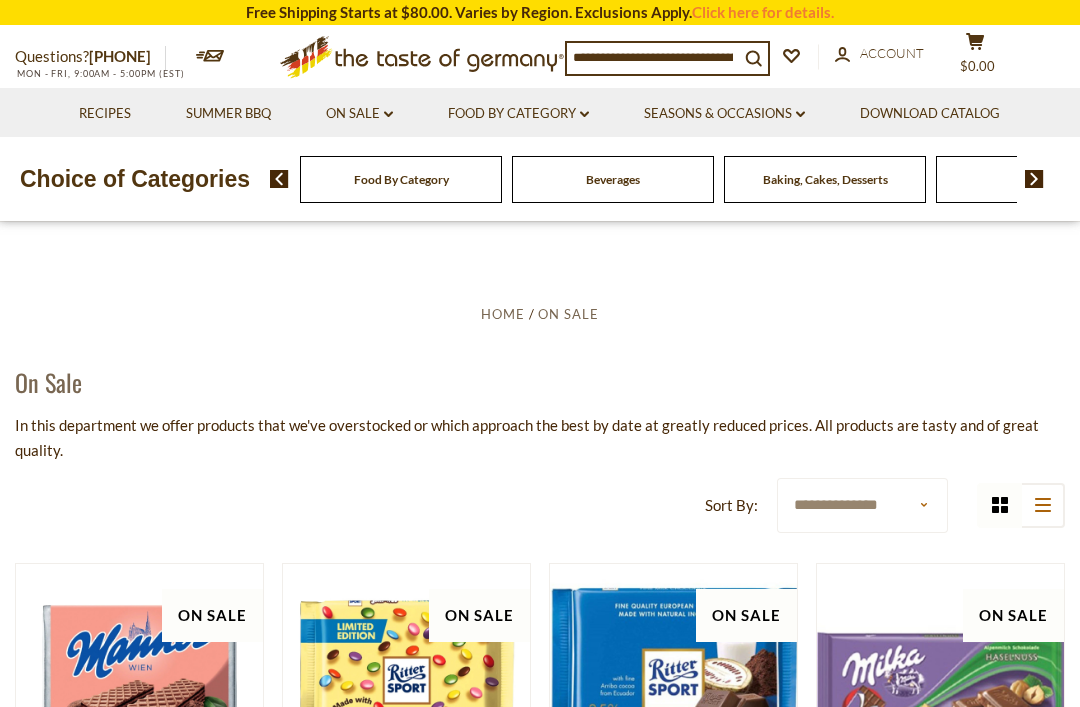 click on "Food By Category
dropdown_arrow" at bounding box center [518, 114] 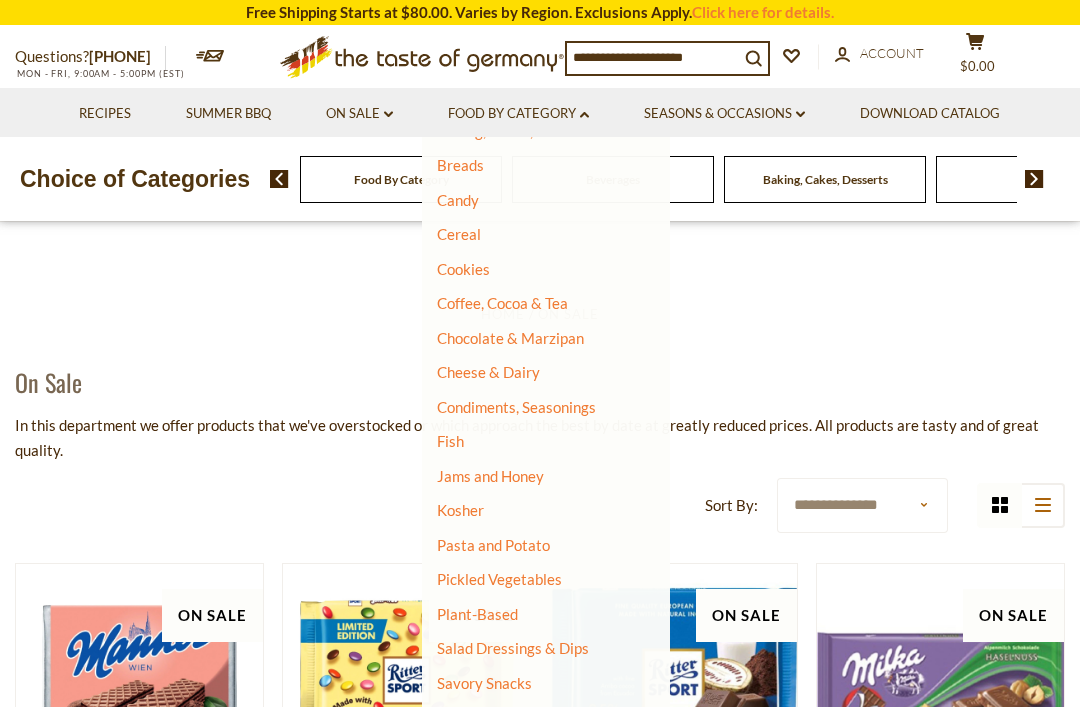 scroll, scrollTop: 178, scrollLeft: 0, axis: vertical 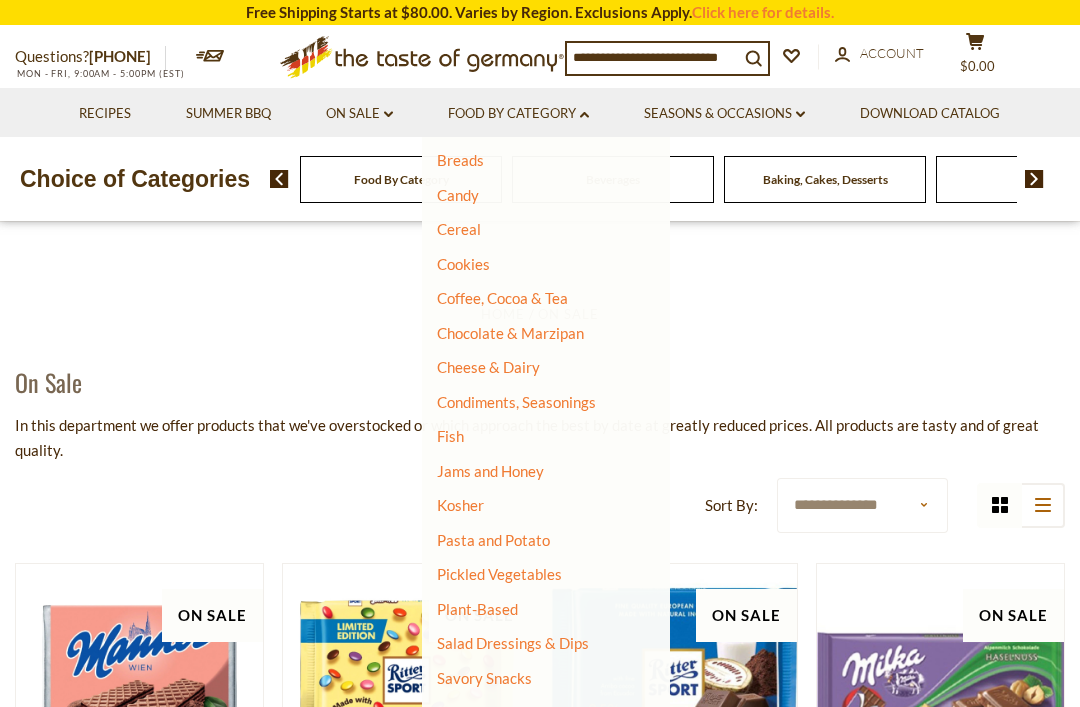 click on "Jams and Honey" at bounding box center (490, 471) 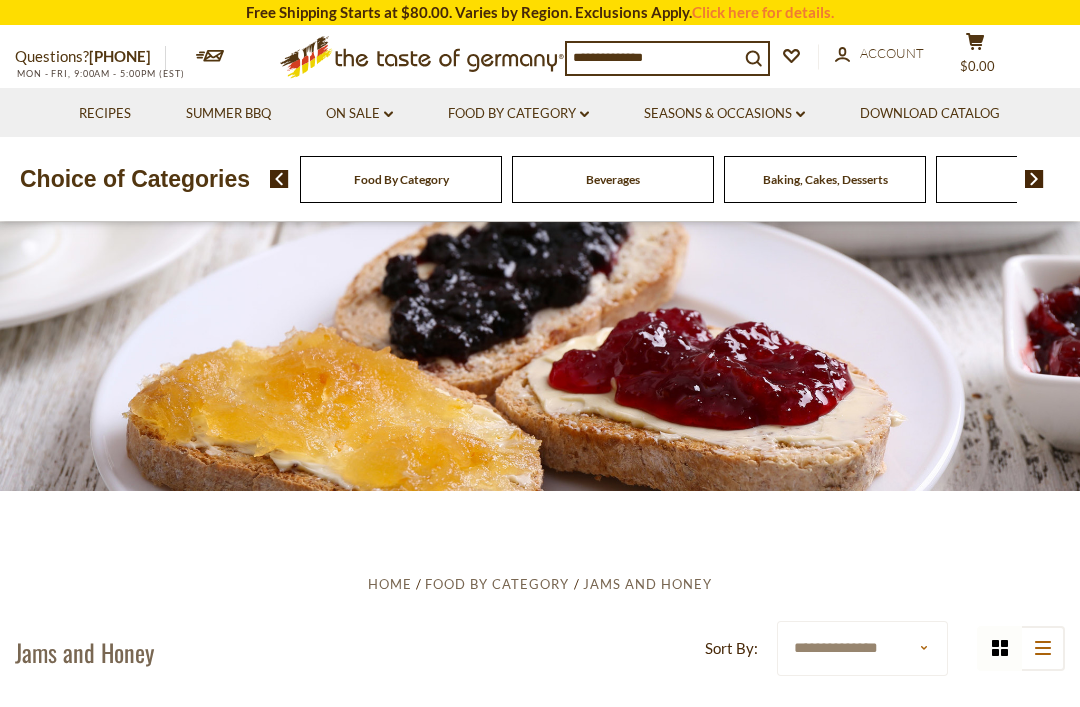 scroll, scrollTop: 0, scrollLeft: 0, axis: both 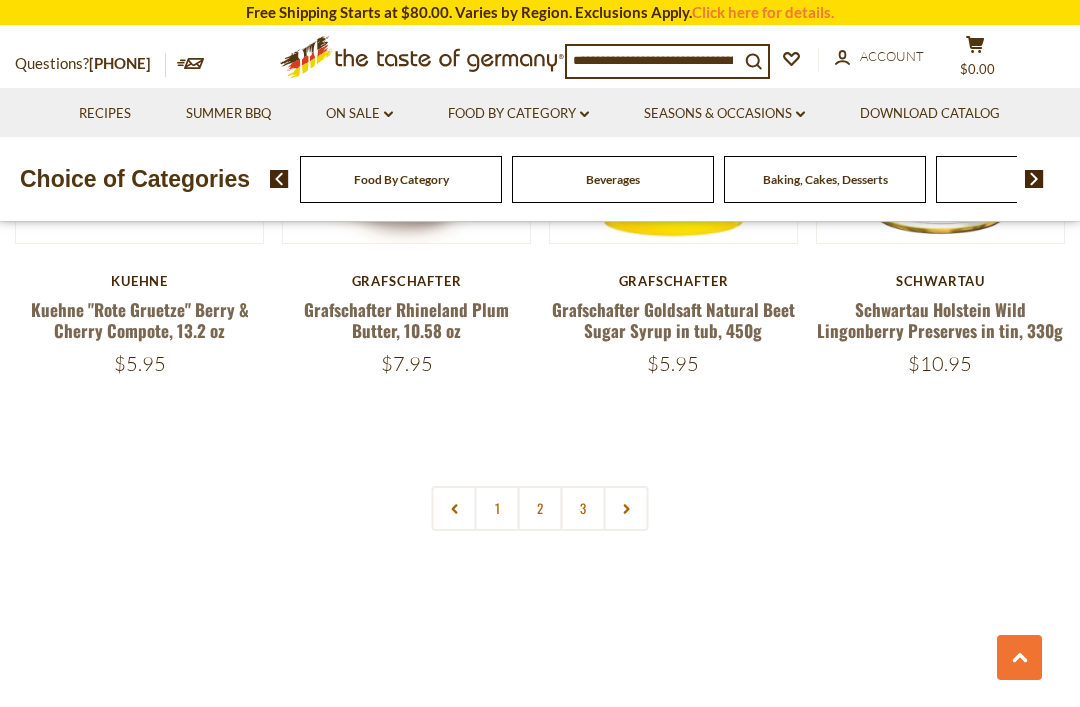 click on "2" at bounding box center (540, 508) 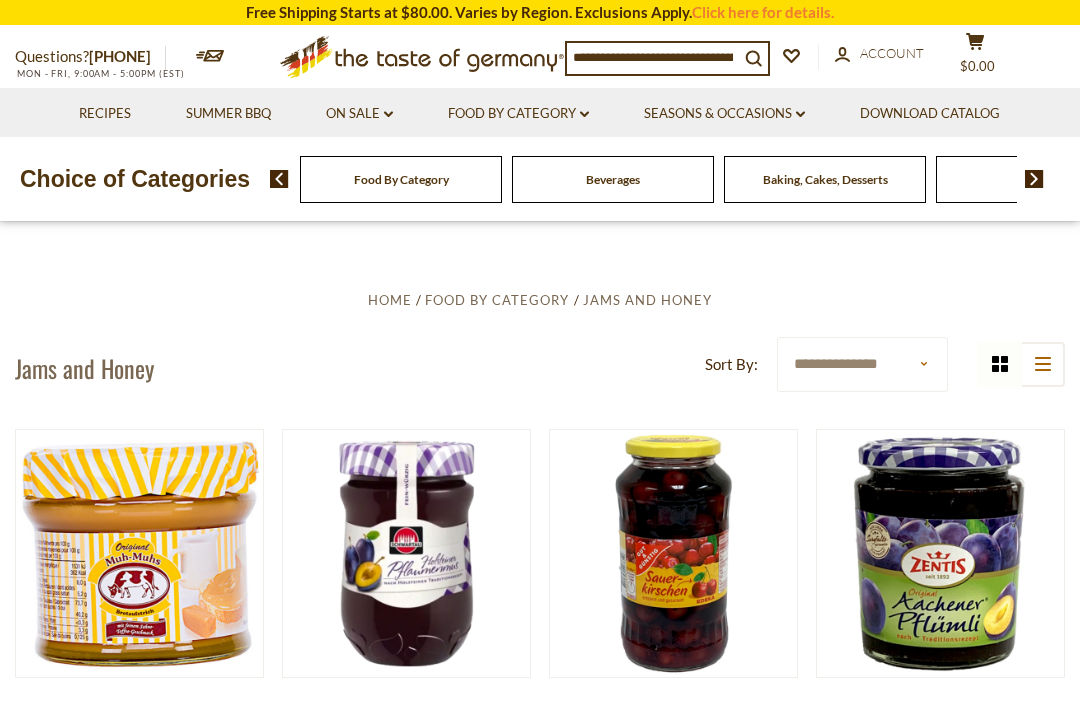 scroll, scrollTop: 0, scrollLeft: 0, axis: both 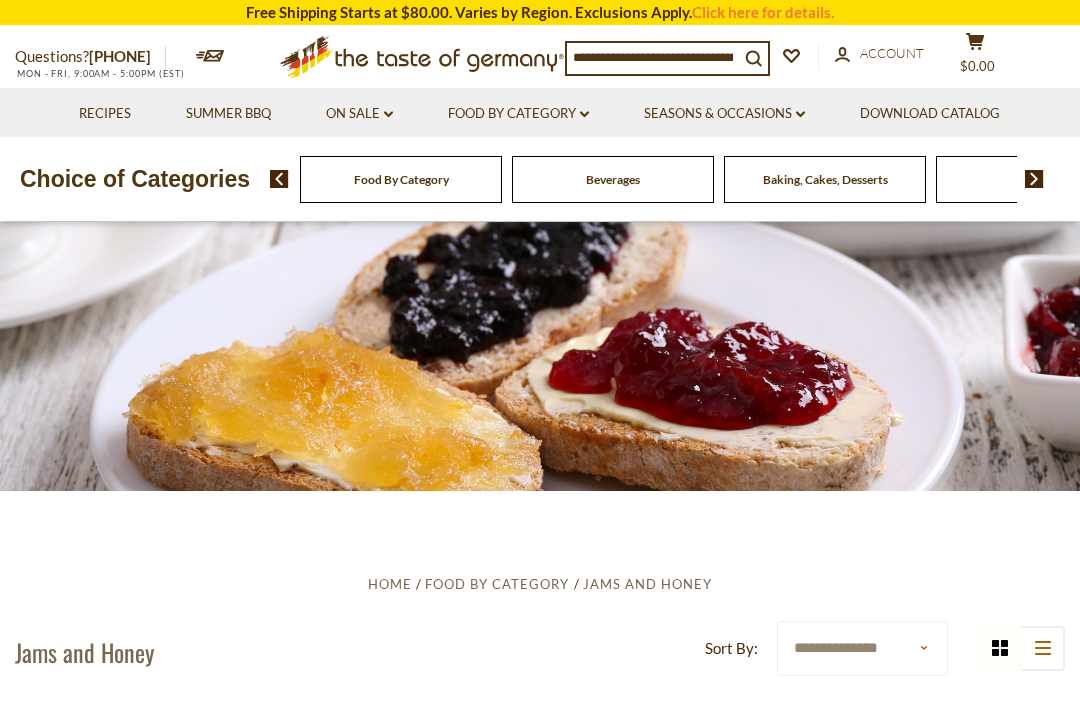 click on "Seasons & Occasions
dropdown_arrow" at bounding box center (724, 114) 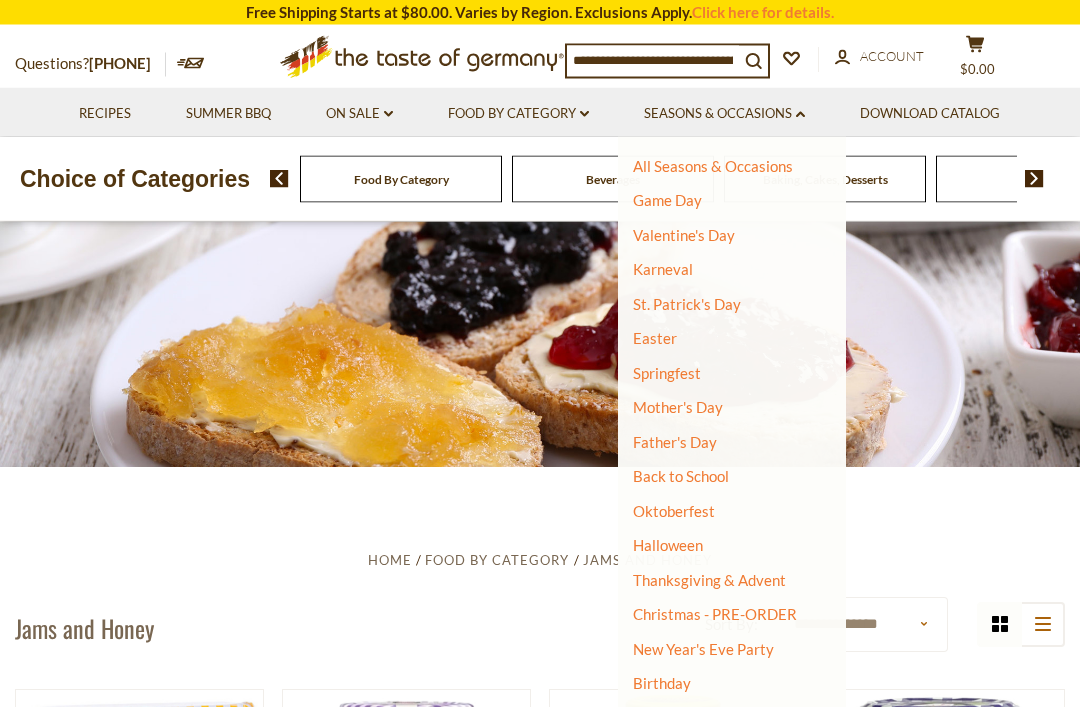 scroll, scrollTop: 0, scrollLeft: 0, axis: both 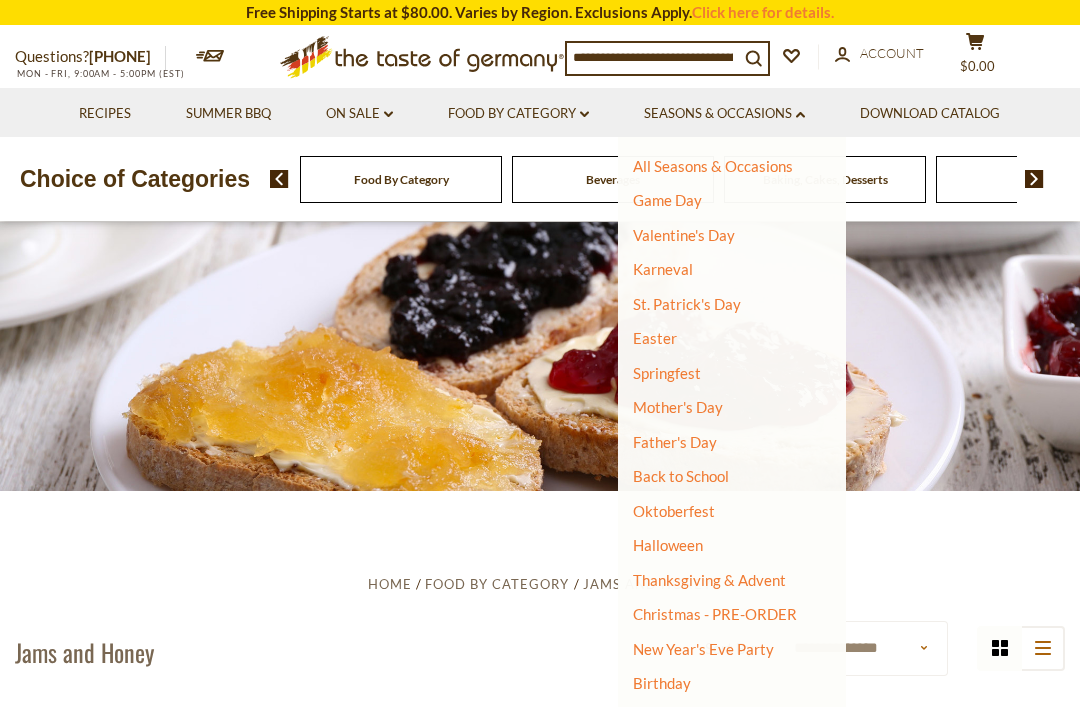 click on "Food By Category
dropdown_arrow" at bounding box center (518, 114) 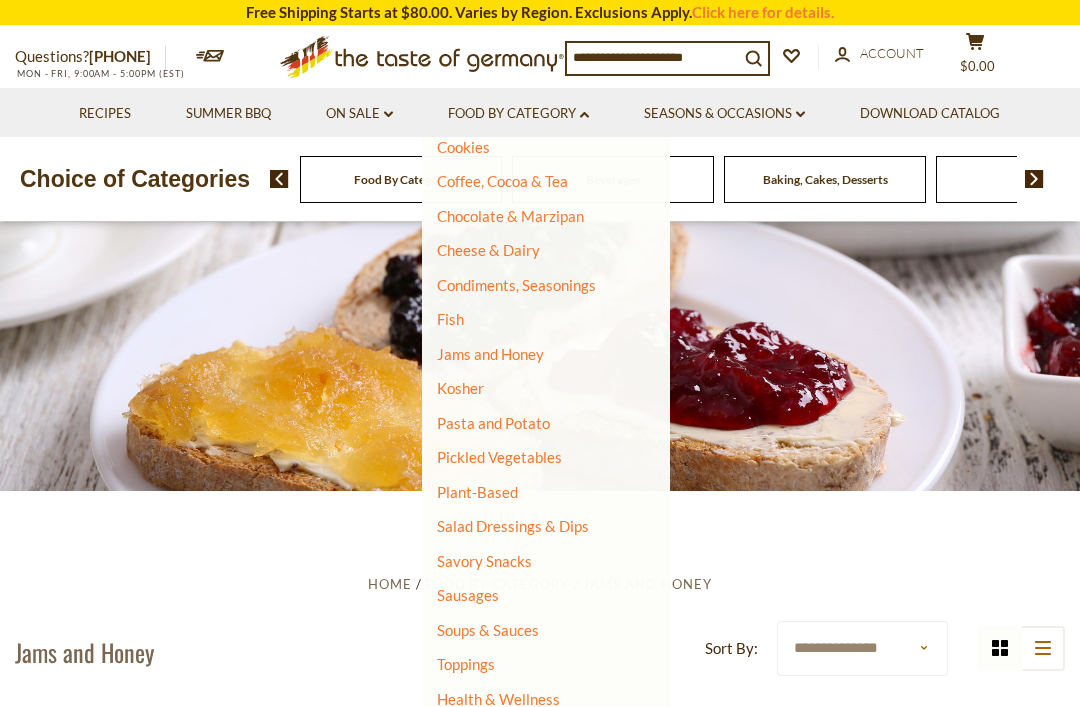 scroll, scrollTop: 294, scrollLeft: 0, axis: vertical 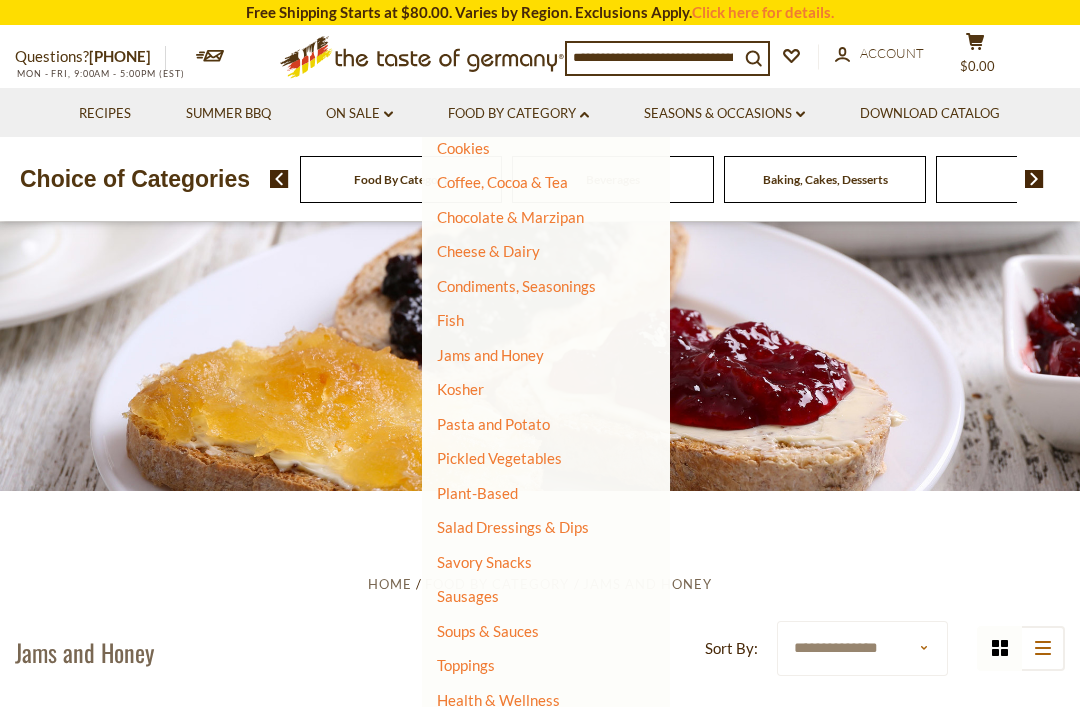 click on "On Sale
dropdown_arrow" at bounding box center (359, 114) 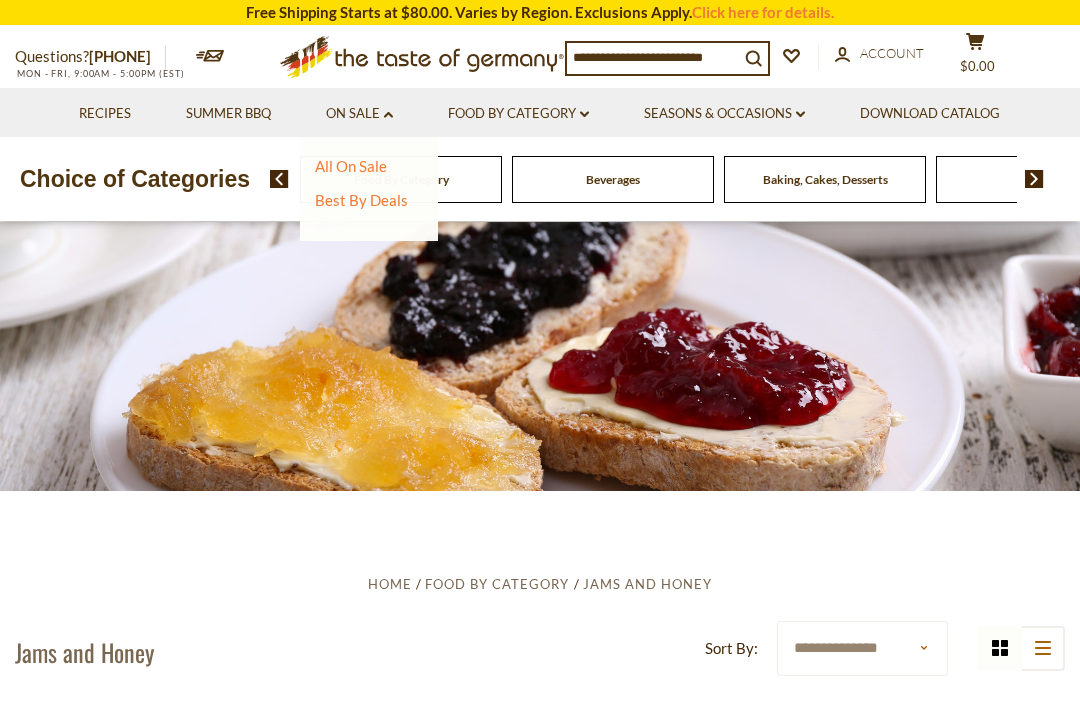 click on "Best By Deals" at bounding box center [361, 200] 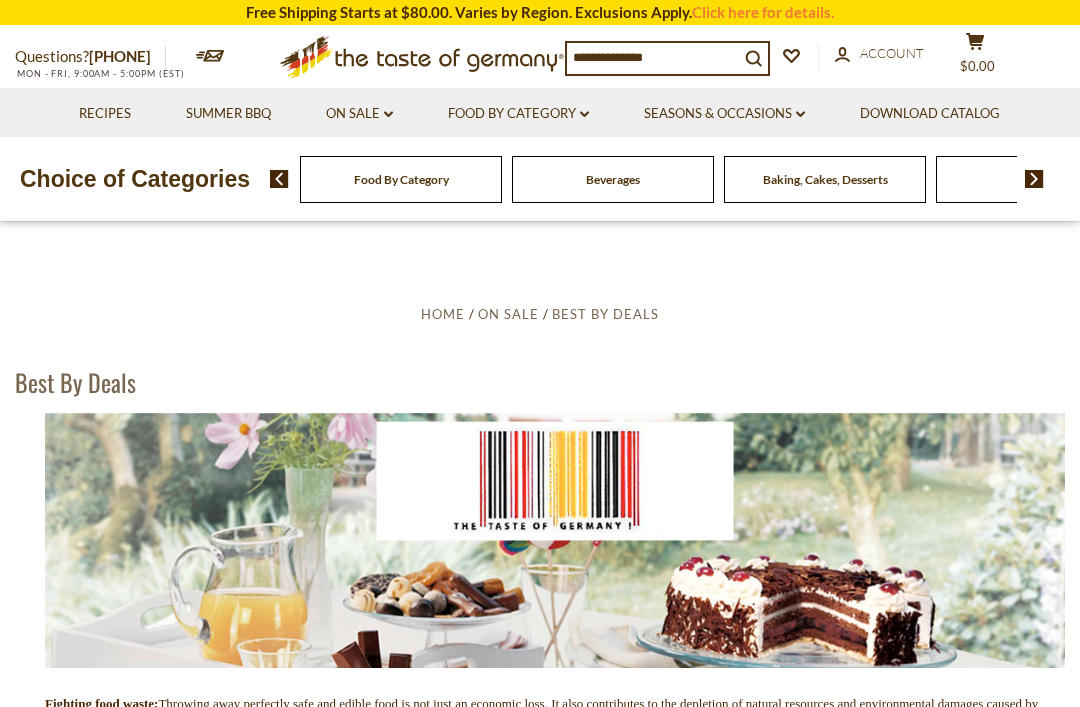 scroll, scrollTop: 0, scrollLeft: 0, axis: both 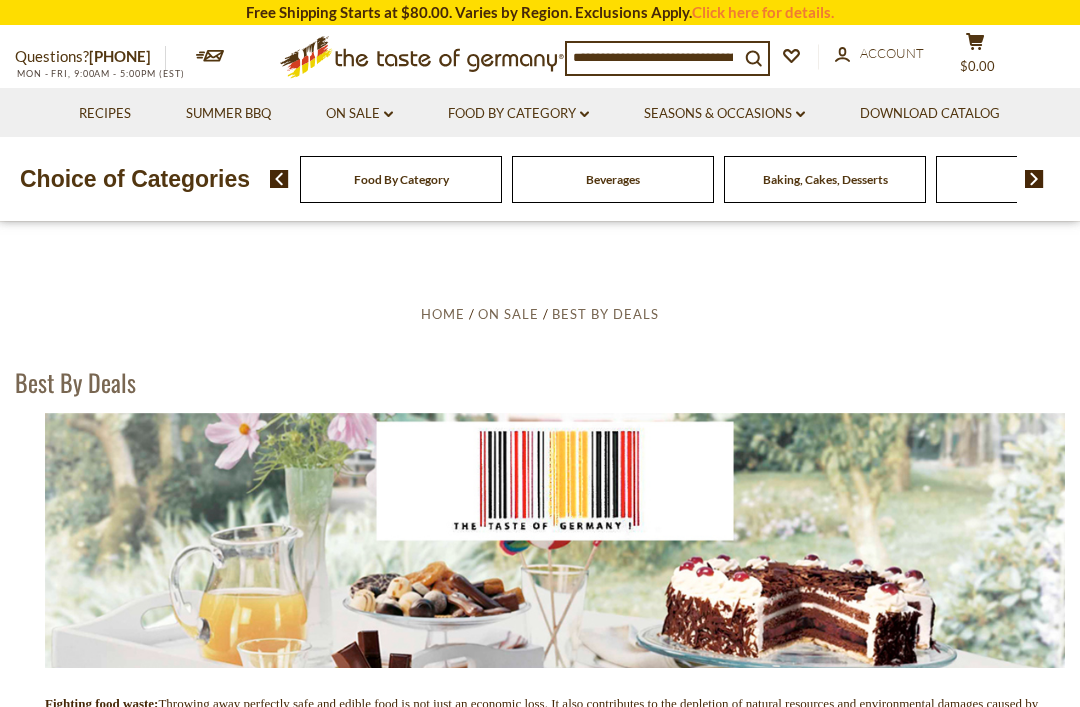 click on "On Sale
dropdown_arrow" at bounding box center [359, 114] 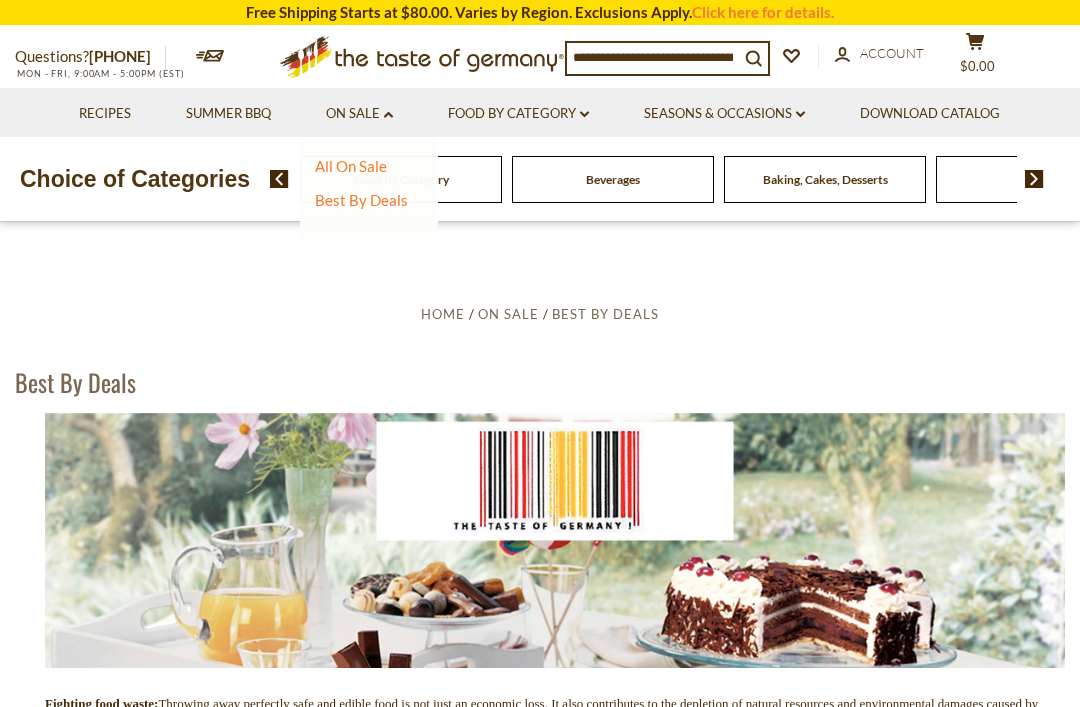 click on "All On Sale" at bounding box center [351, 166] 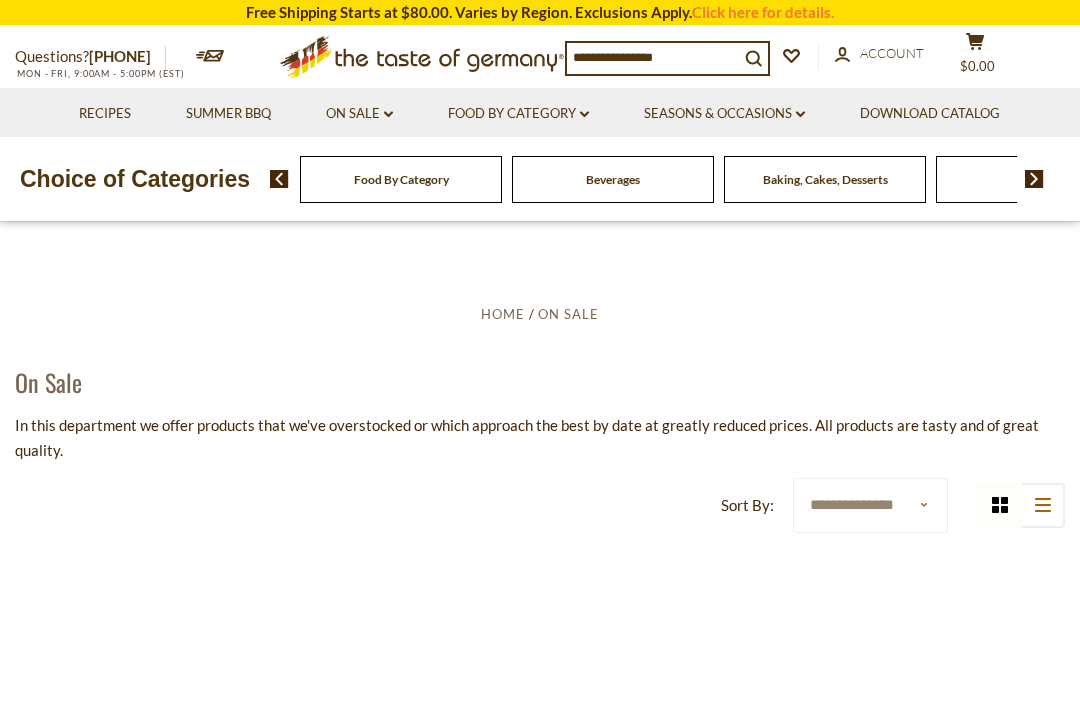 scroll, scrollTop: 0, scrollLeft: 0, axis: both 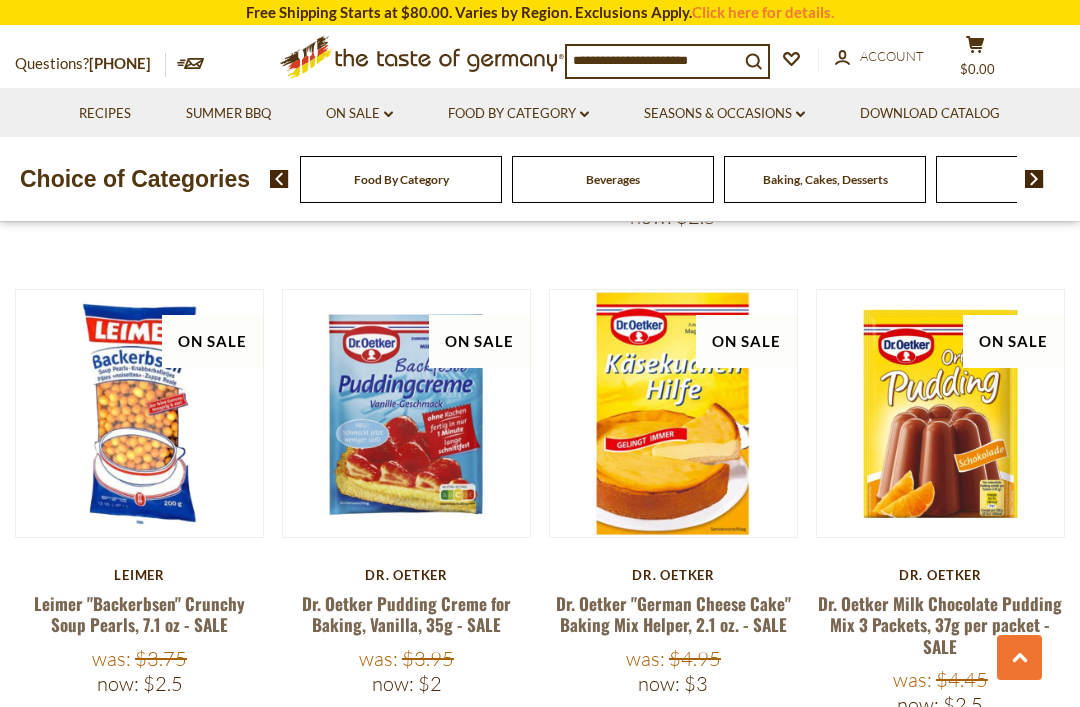 click at bounding box center (653, 60) 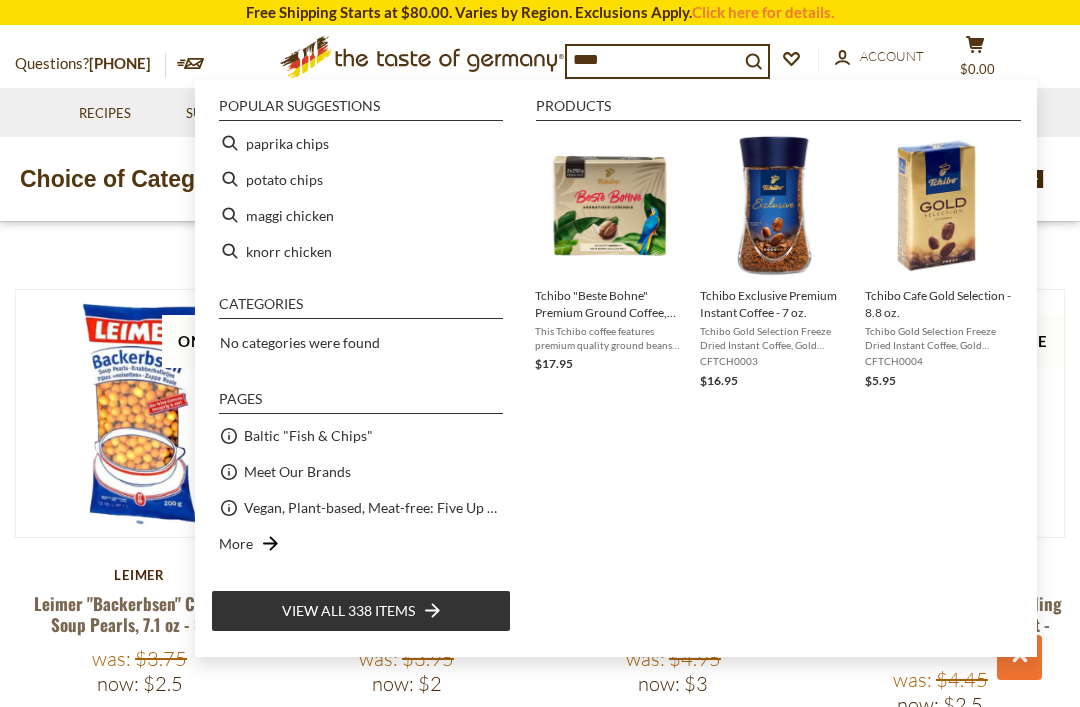 type on "*****" 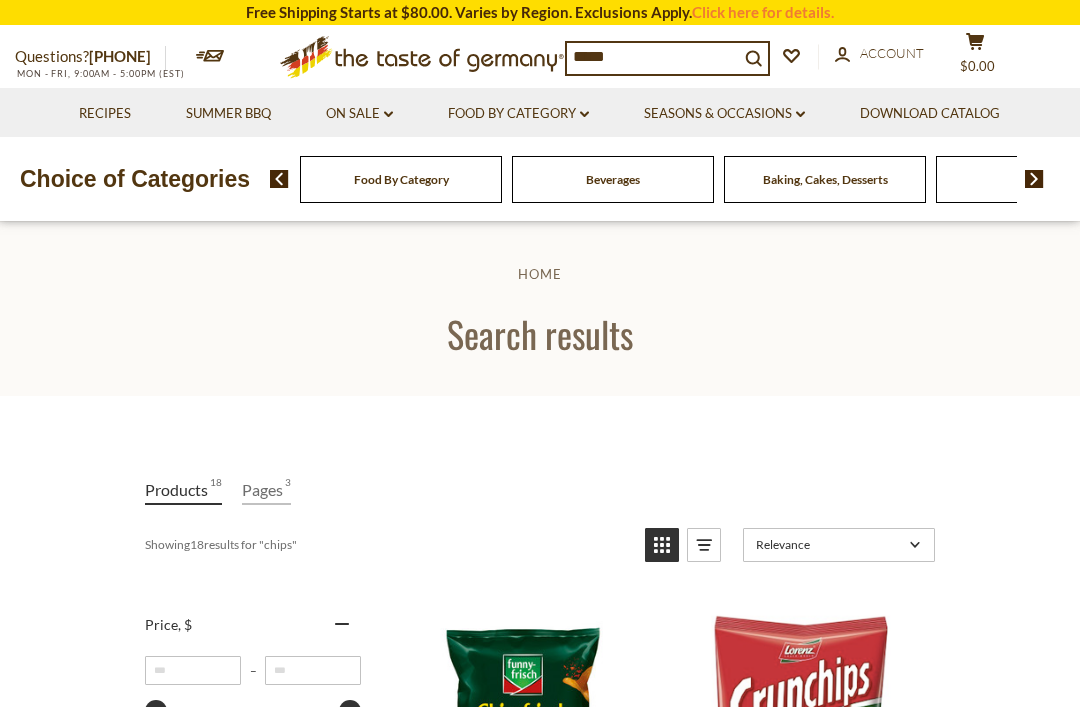scroll, scrollTop: 0, scrollLeft: 0, axis: both 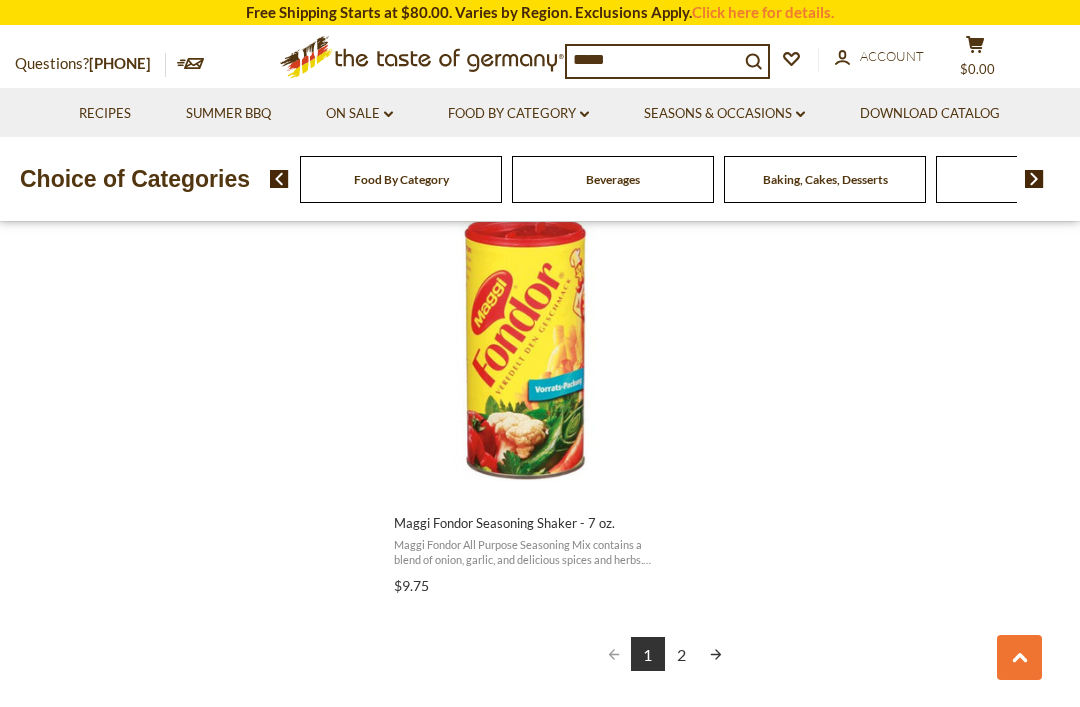 click at bounding box center (716, 654) 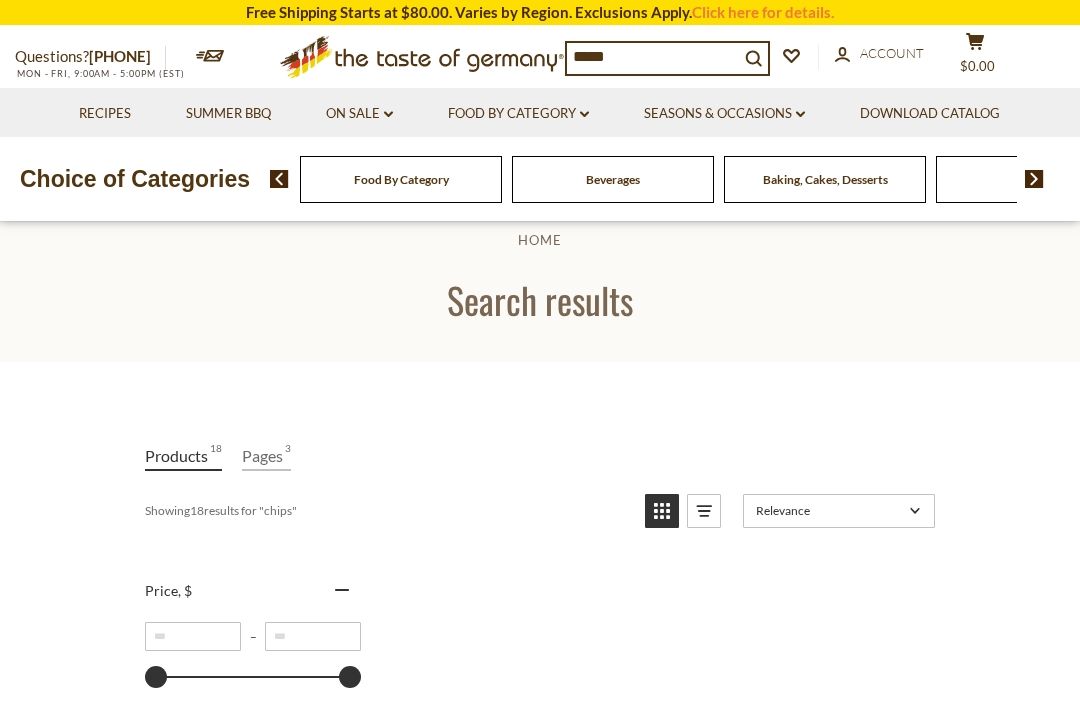 scroll, scrollTop: 0, scrollLeft: 0, axis: both 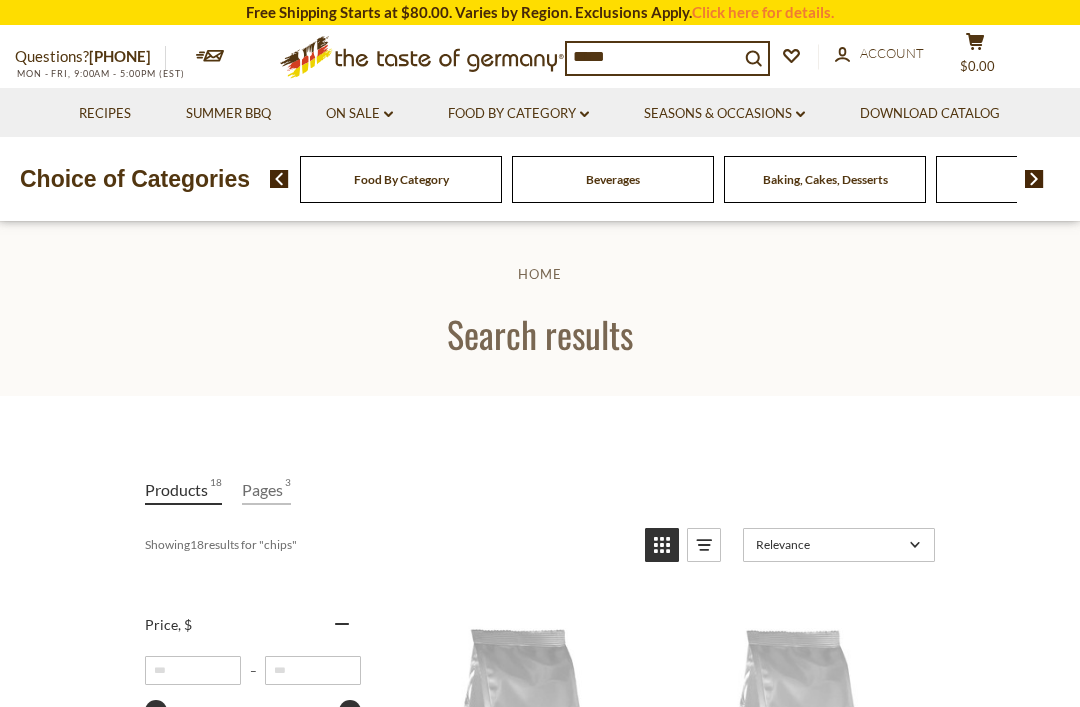 click on "Food By Category
dropdown_arrow" at bounding box center (518, 114) 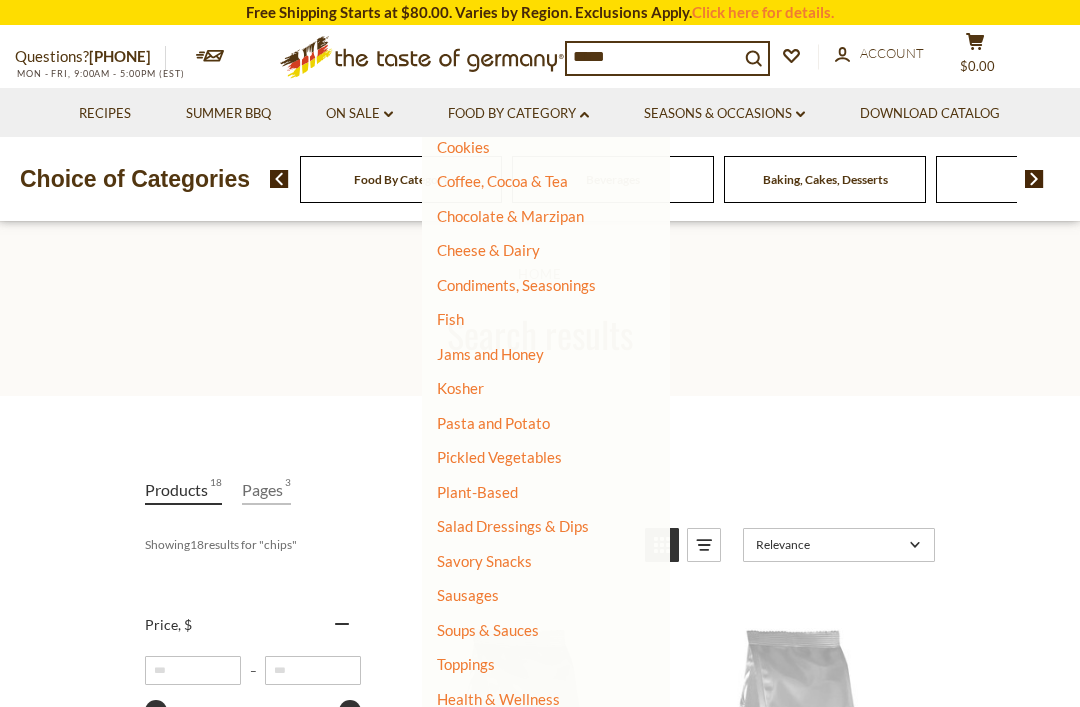 scroll, scrollTop: 294, scrollLeft: 0, axis: vertical 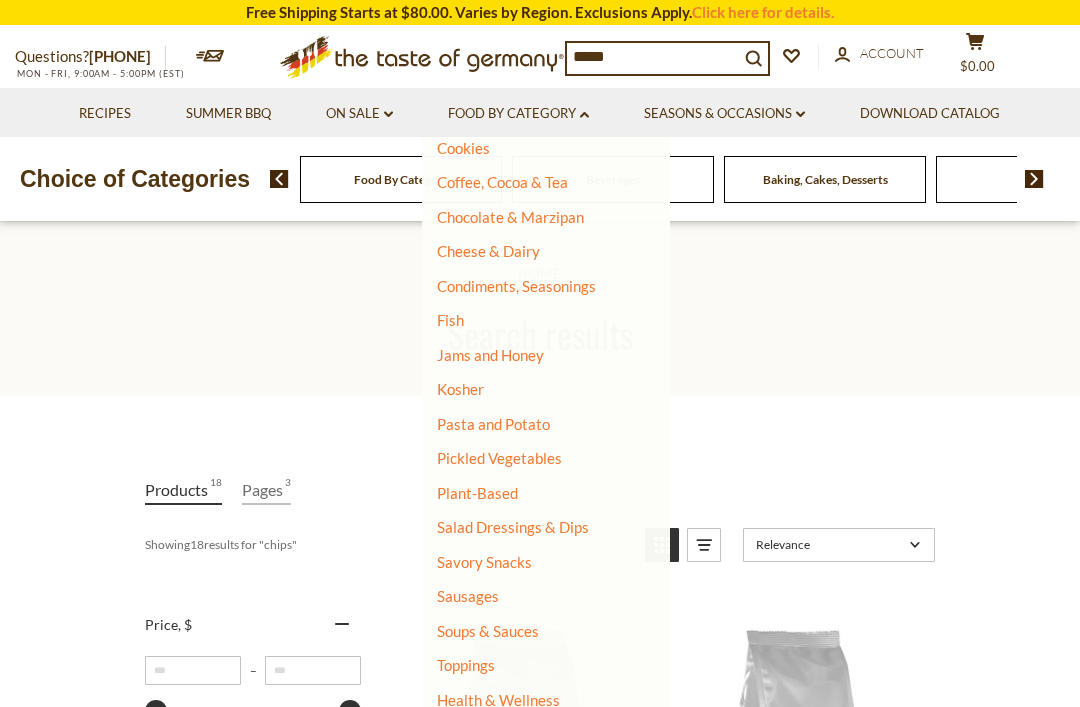 click on "Seasons & Occasions
dropdown_arrow" at bounding box center [724, 114] 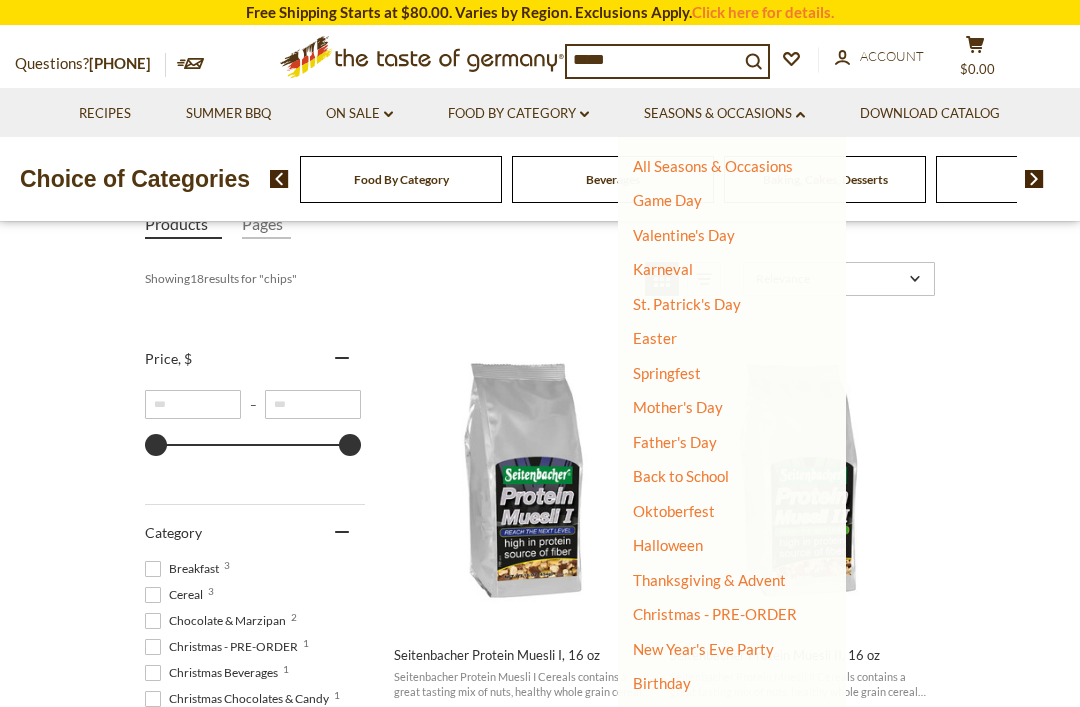 scroll, scrollTop: 0, scrollLeft: 0, axis: both 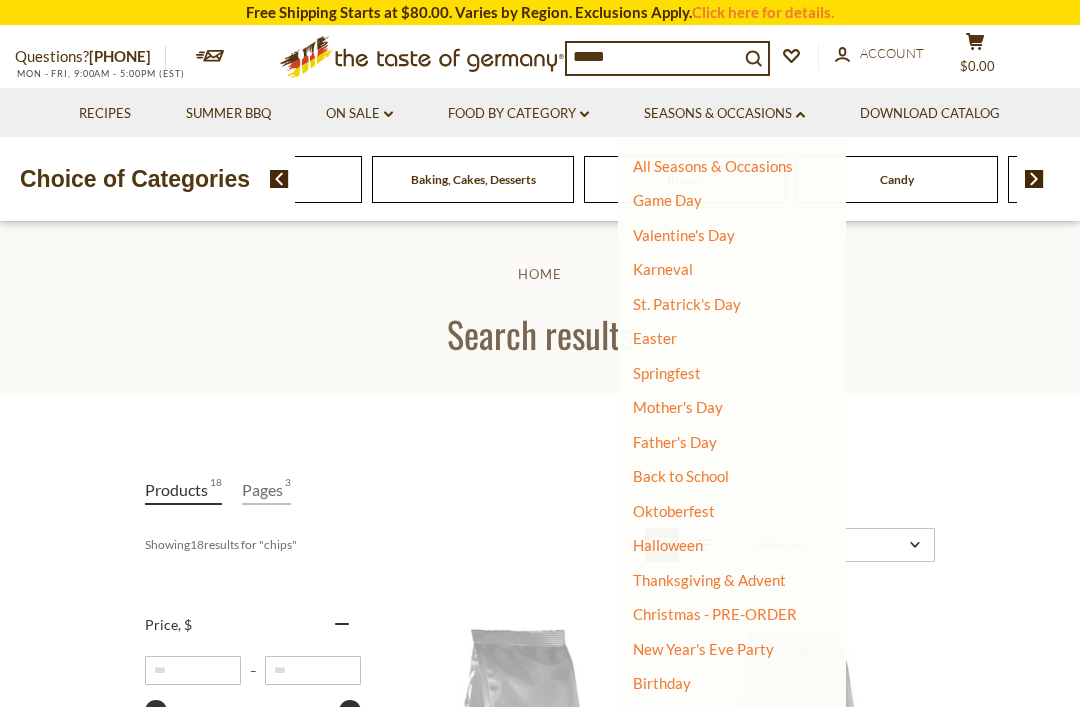 click on "Beverages" at bounding box center [49, 179] 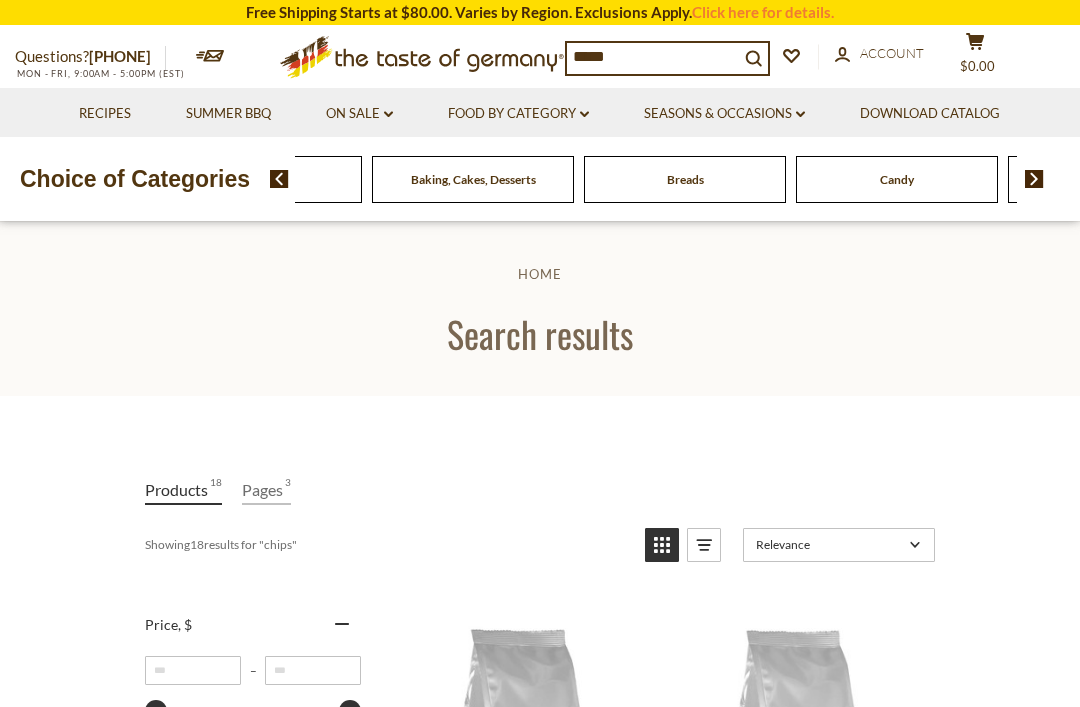 click on "Candy" at bounding box center (49, 179) 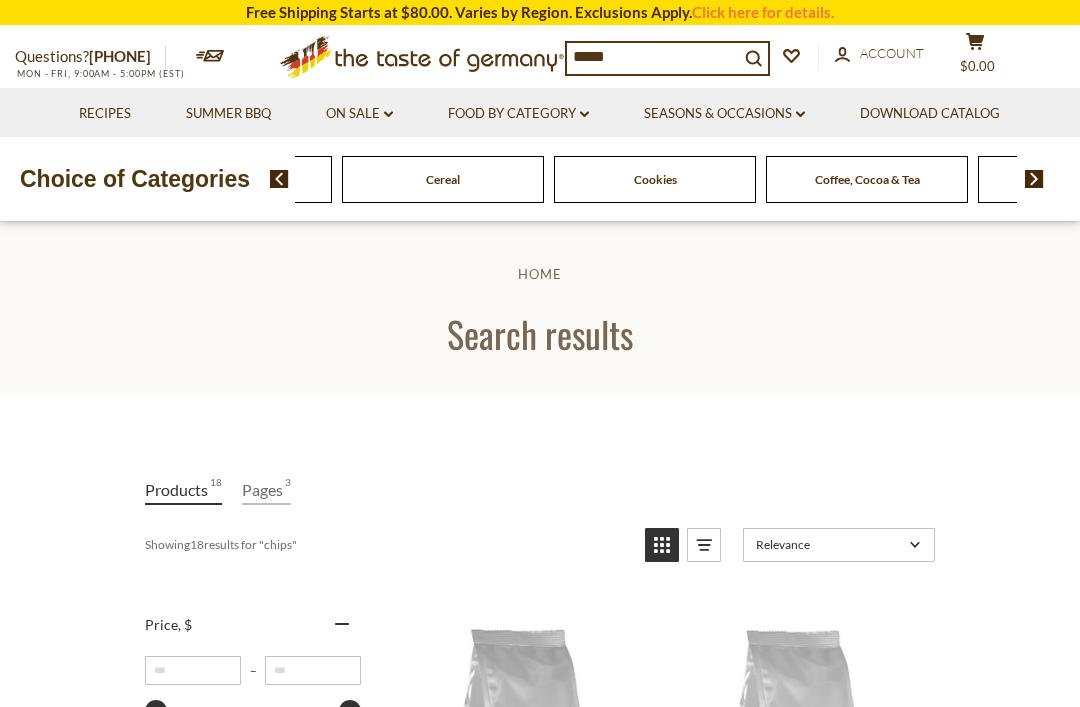 click on "Candy" at bounding box center [-617, 179] 